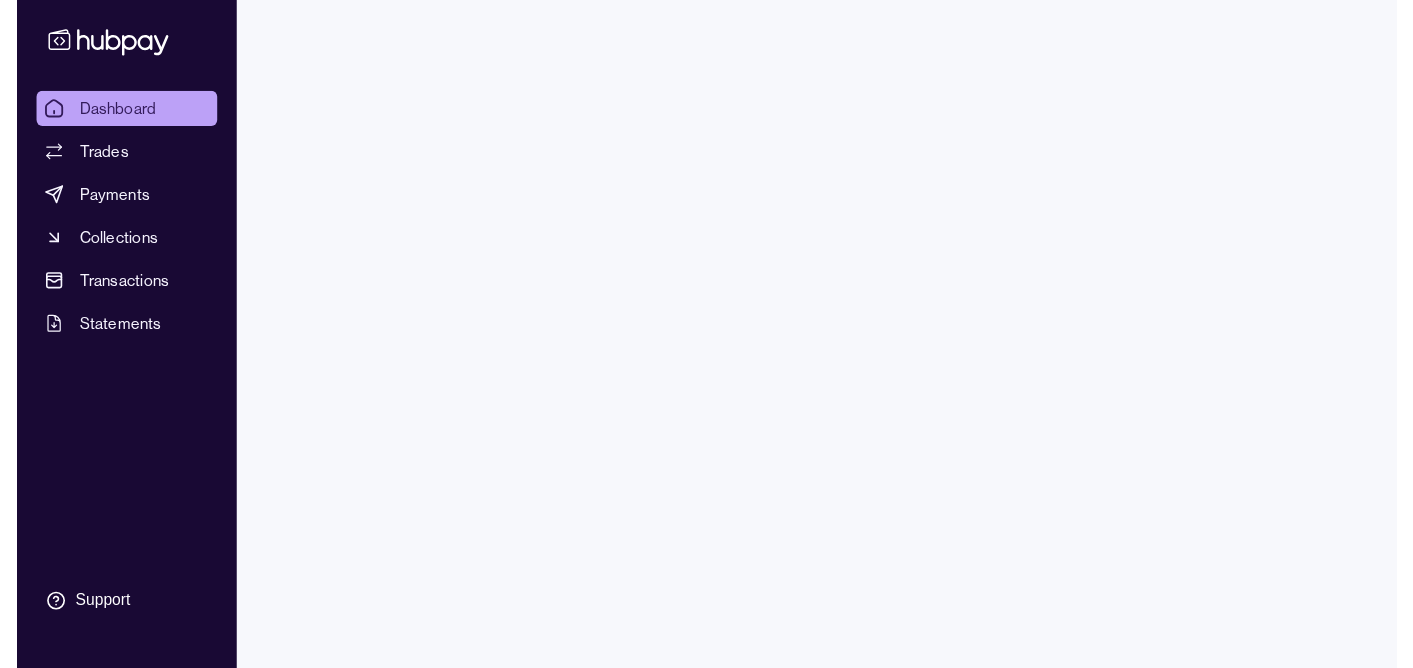 scroll, scrollTop: 0, scrollLeft: 0, axis: both 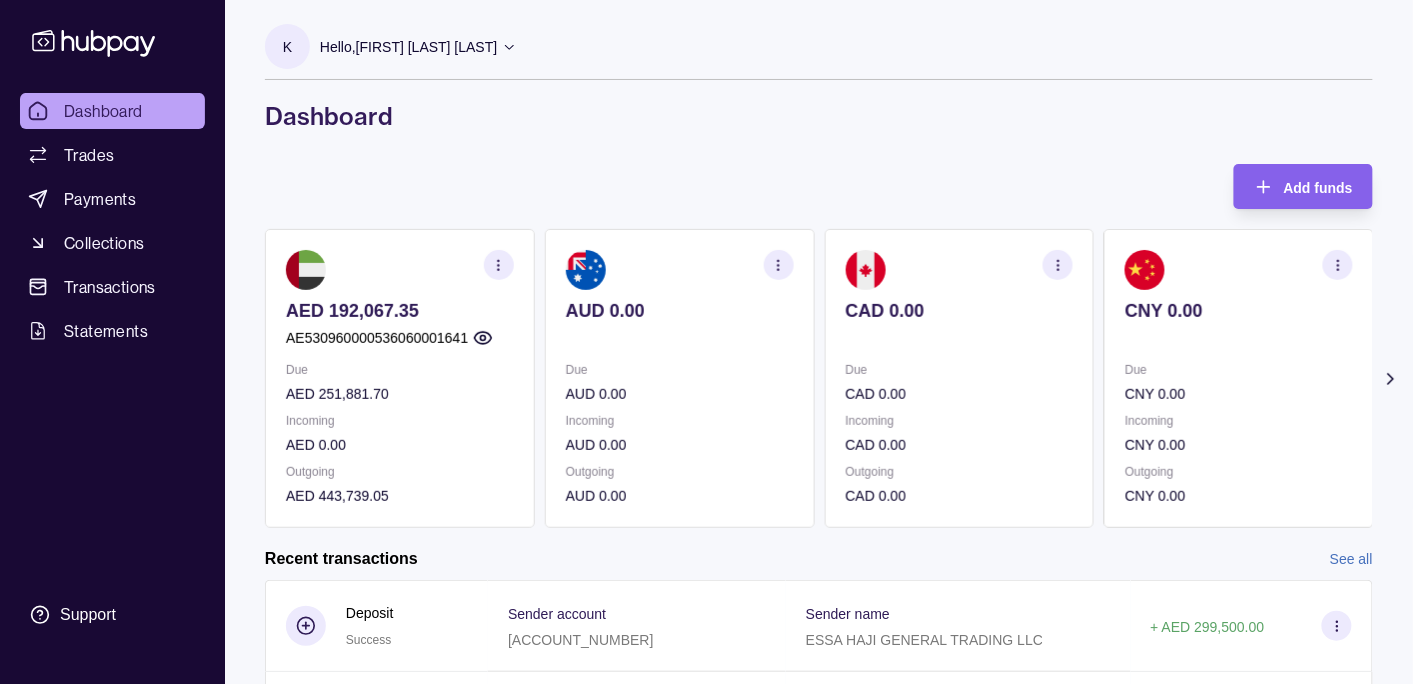click on "Hello, [FIRST] [LAST]" at bounding box center (408, 47) 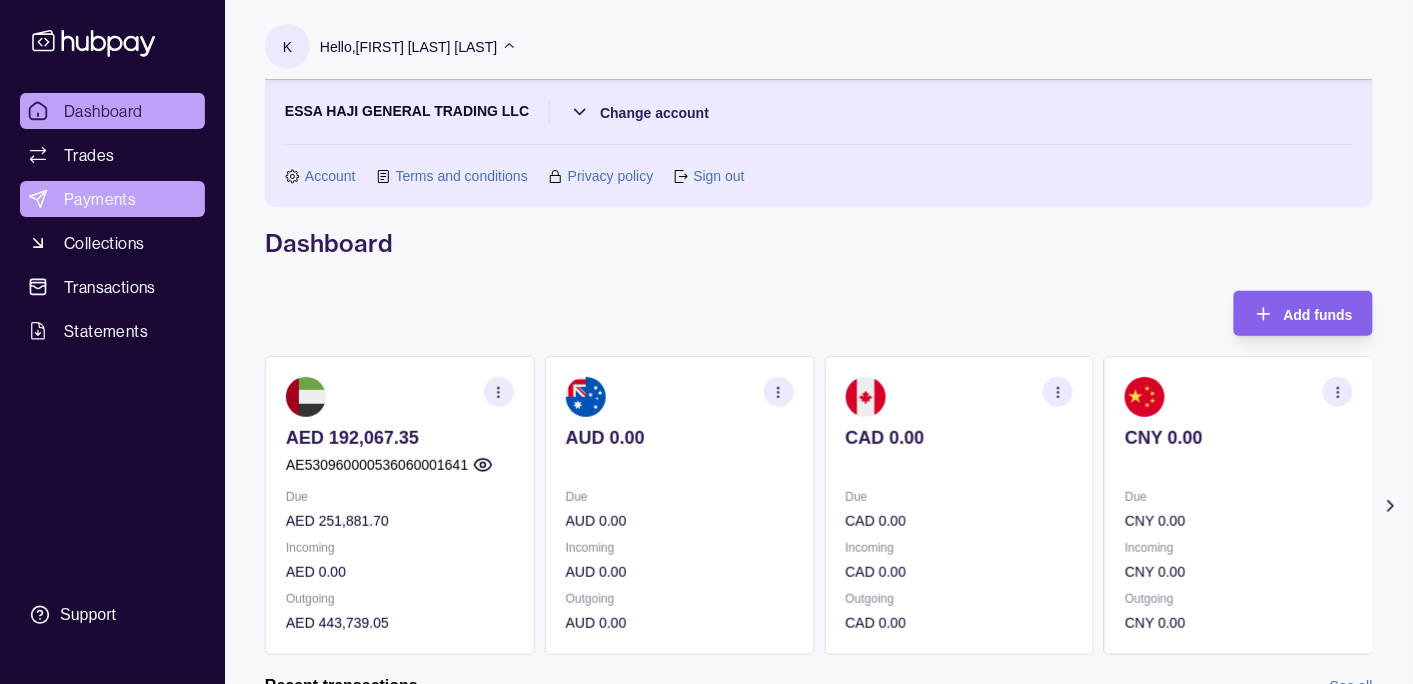 click on "Payments" at bounding box center (100, 199) 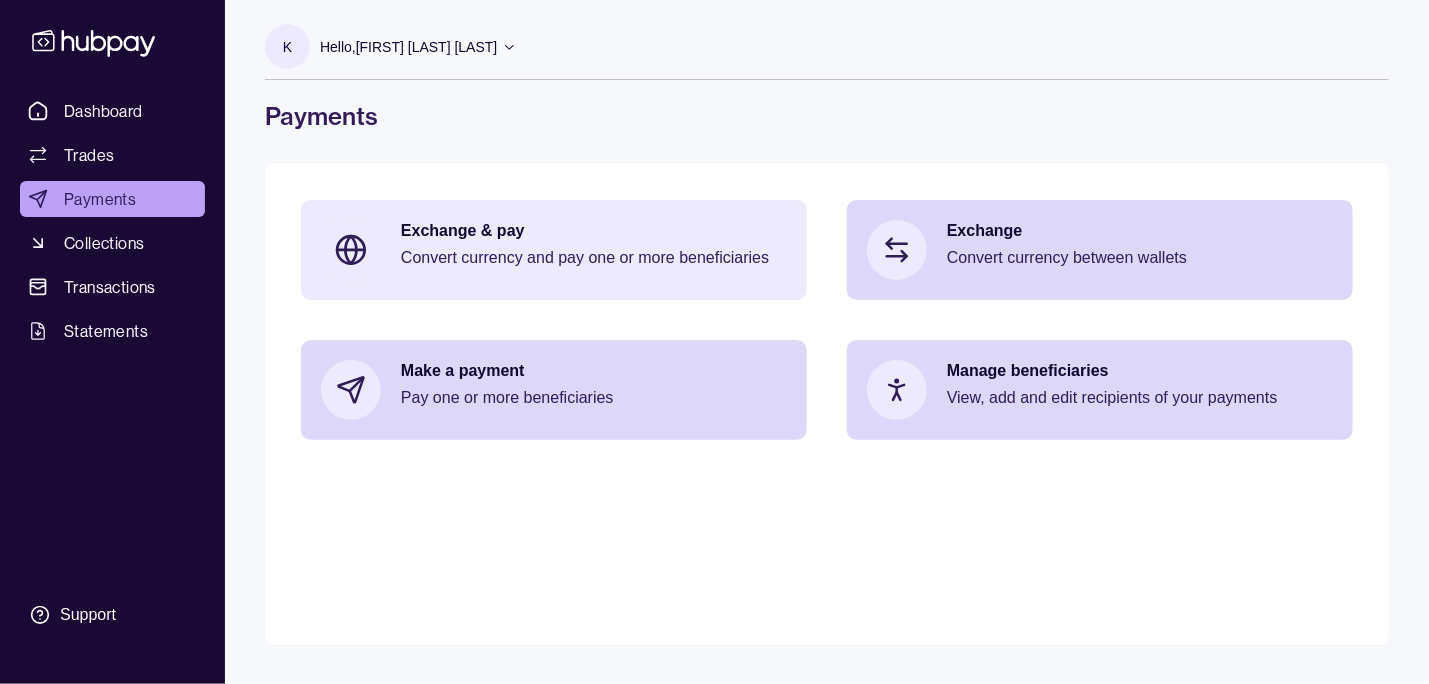 click on "Exchange & pay" at bounding box center [594, 231] 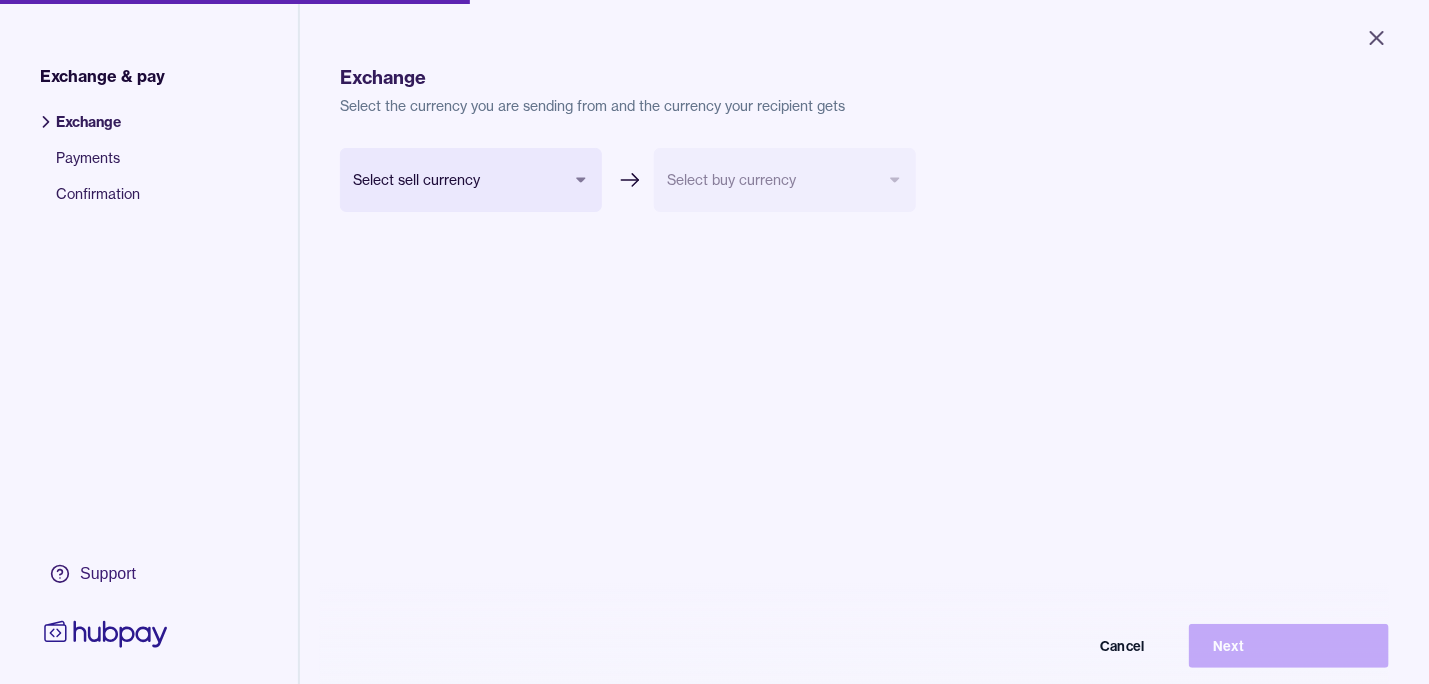 click on "Close Exchange & pay Exchange Payments Confirmation Support Exchange Select the currency you are sending from and the currency your recipient gets Select sell currency *** *** *** *** *** *** *** Select buy currency Cancel Next Exchange & pay | Hubpay" at bounding box center (714, 342) 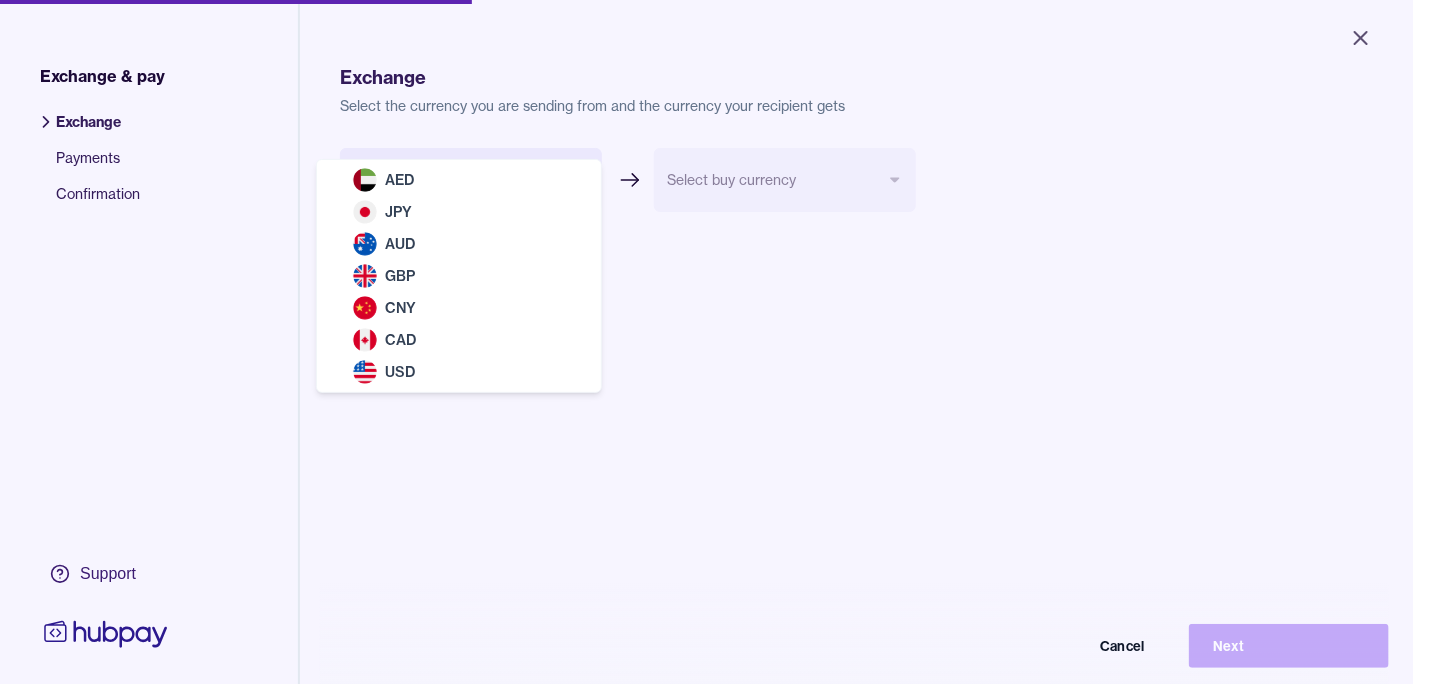 select on "***" 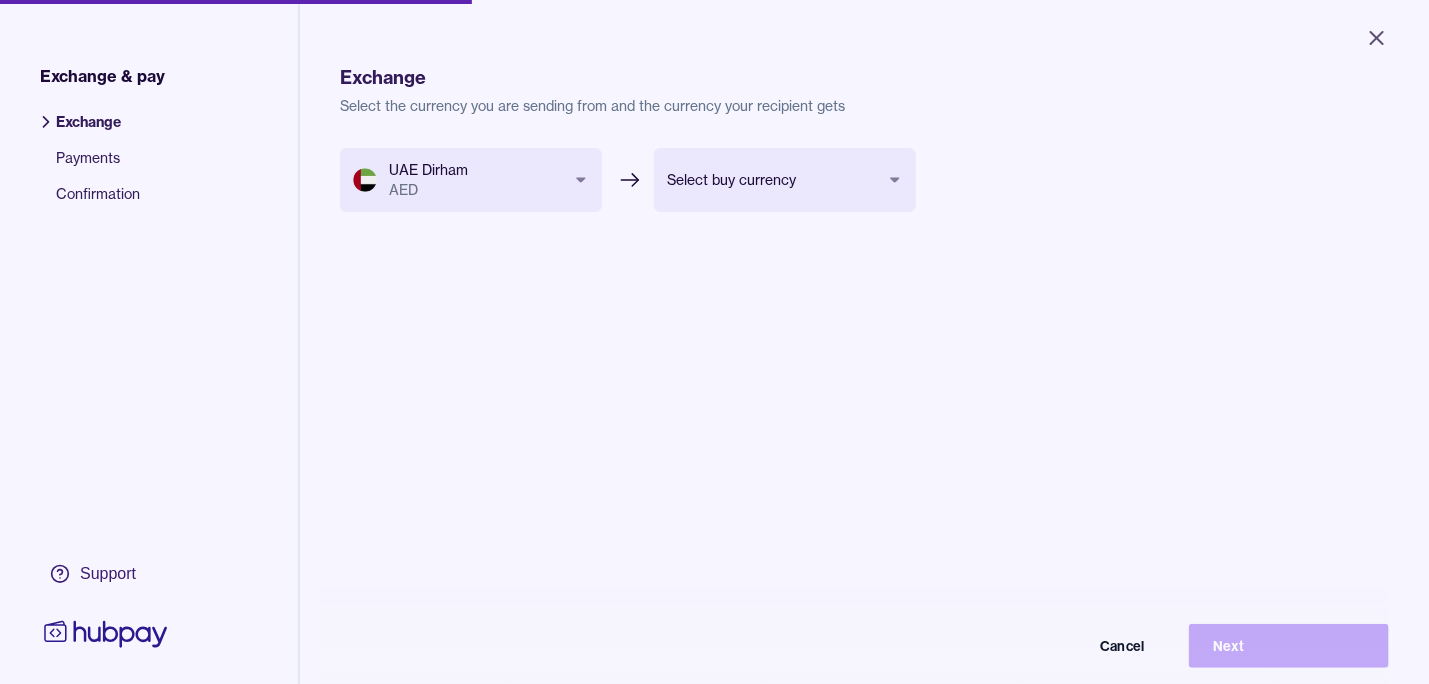 click on "Close Exchange & pay Exchange Payments Confirmation Support Exchange Select the currency you are sending from and the currency your recipient gets UAE Dirham AED *** *** *** *** *** *** *** Select buy currency *** *** *** *** *** *** Cancel Next Exchange & pay | Hubpay" at bounding box center (714, 342) 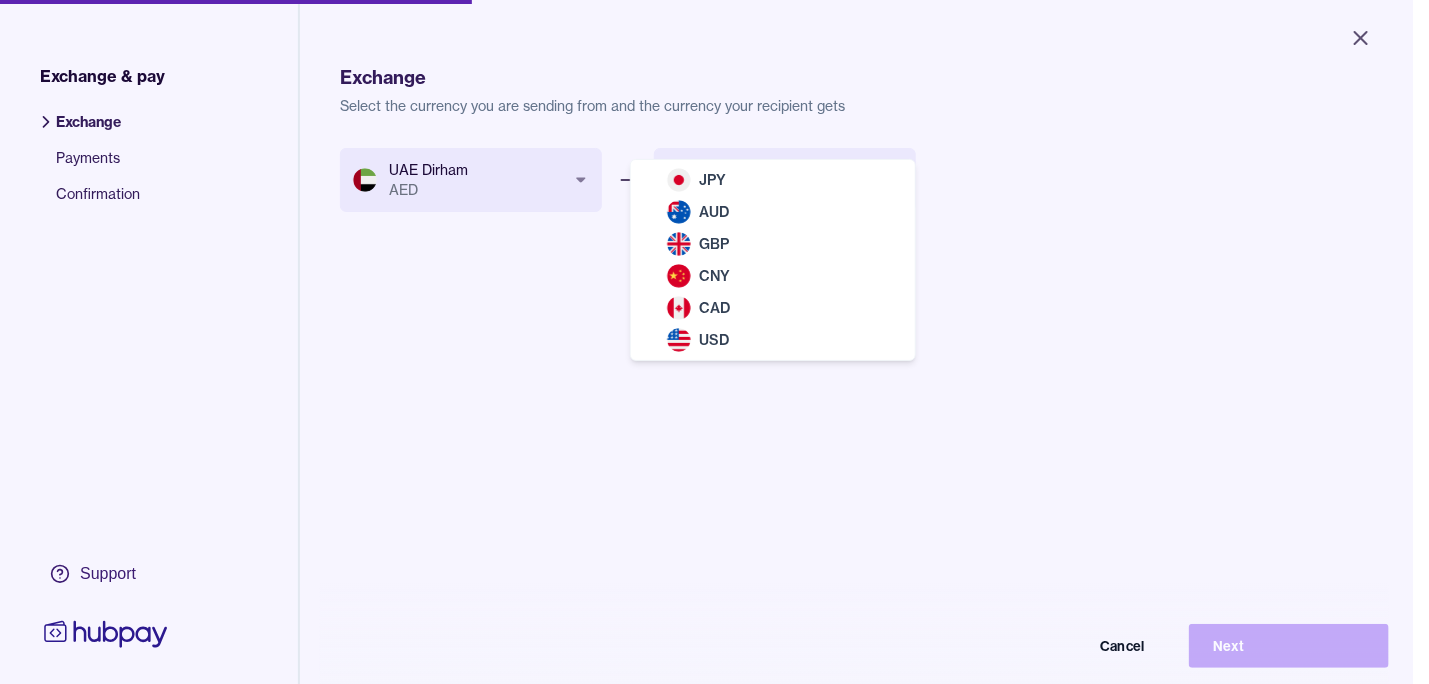 select on "***" 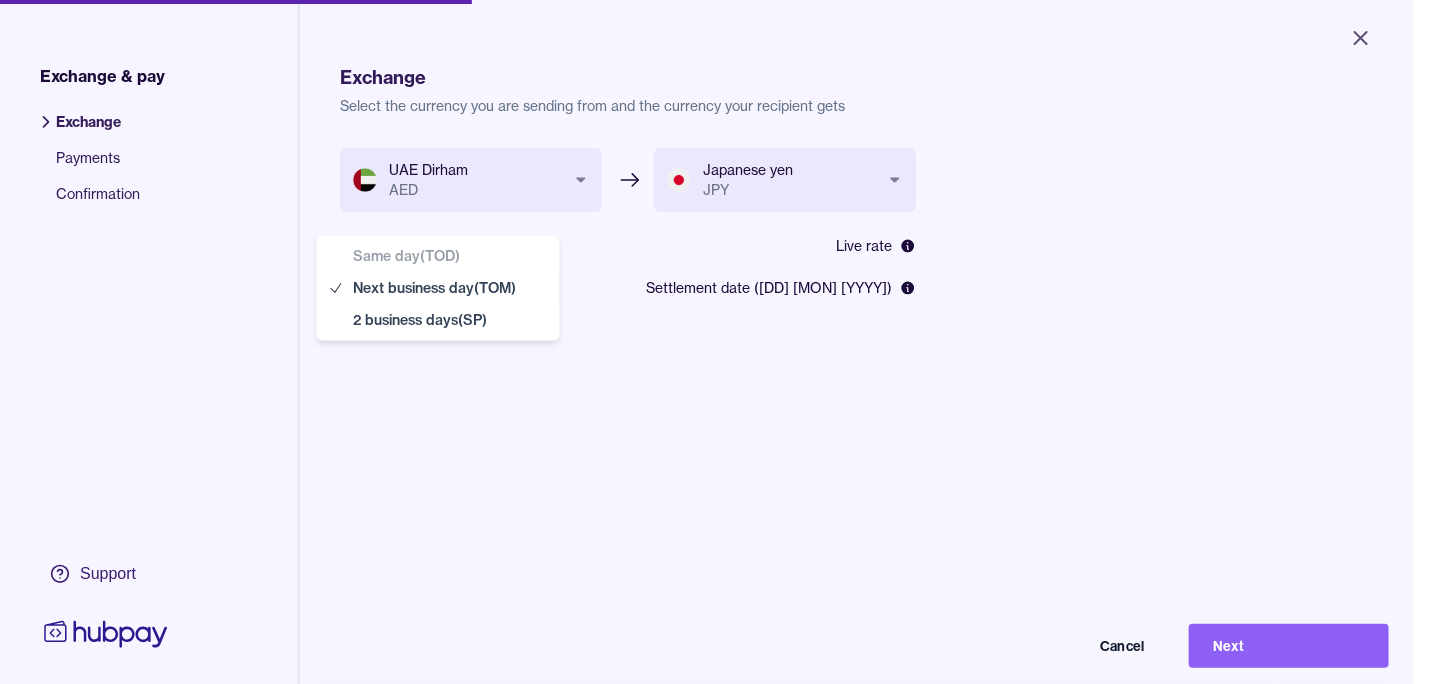 click on "**********" at bounding box center (706, 342) 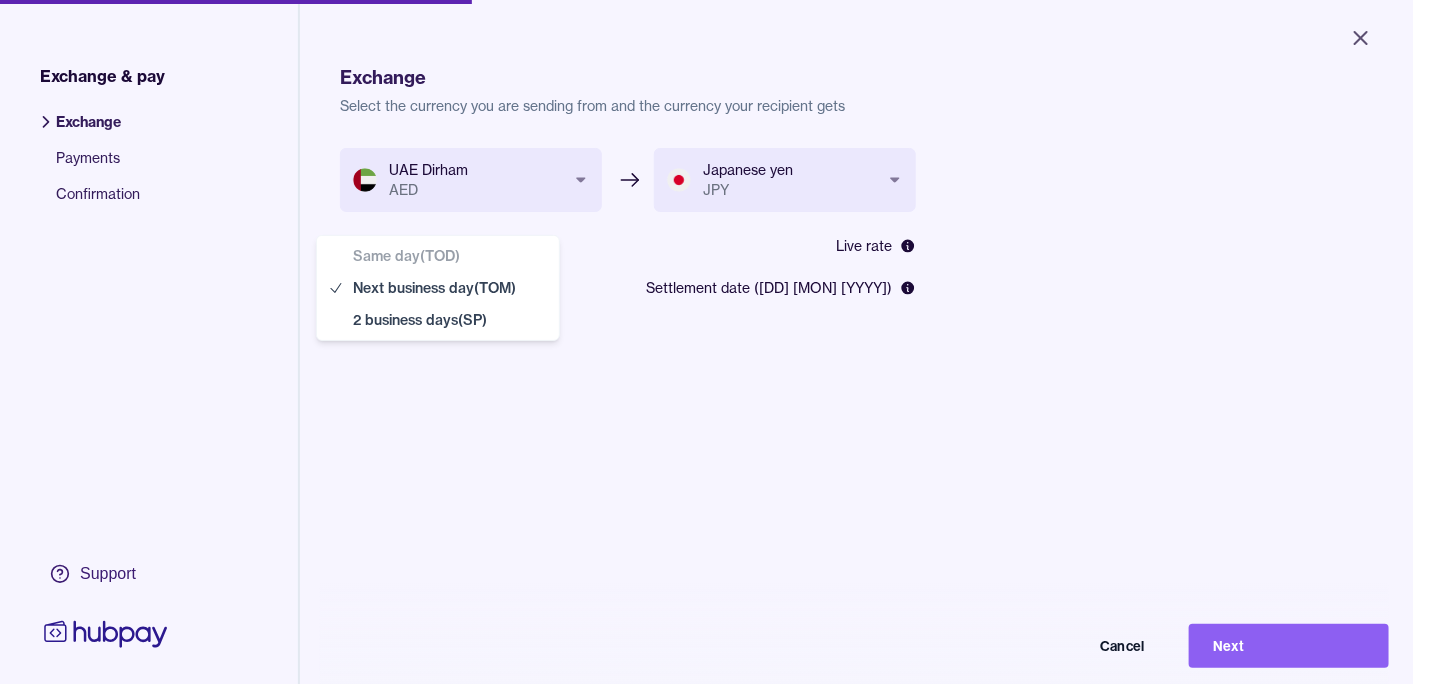 select on "**" 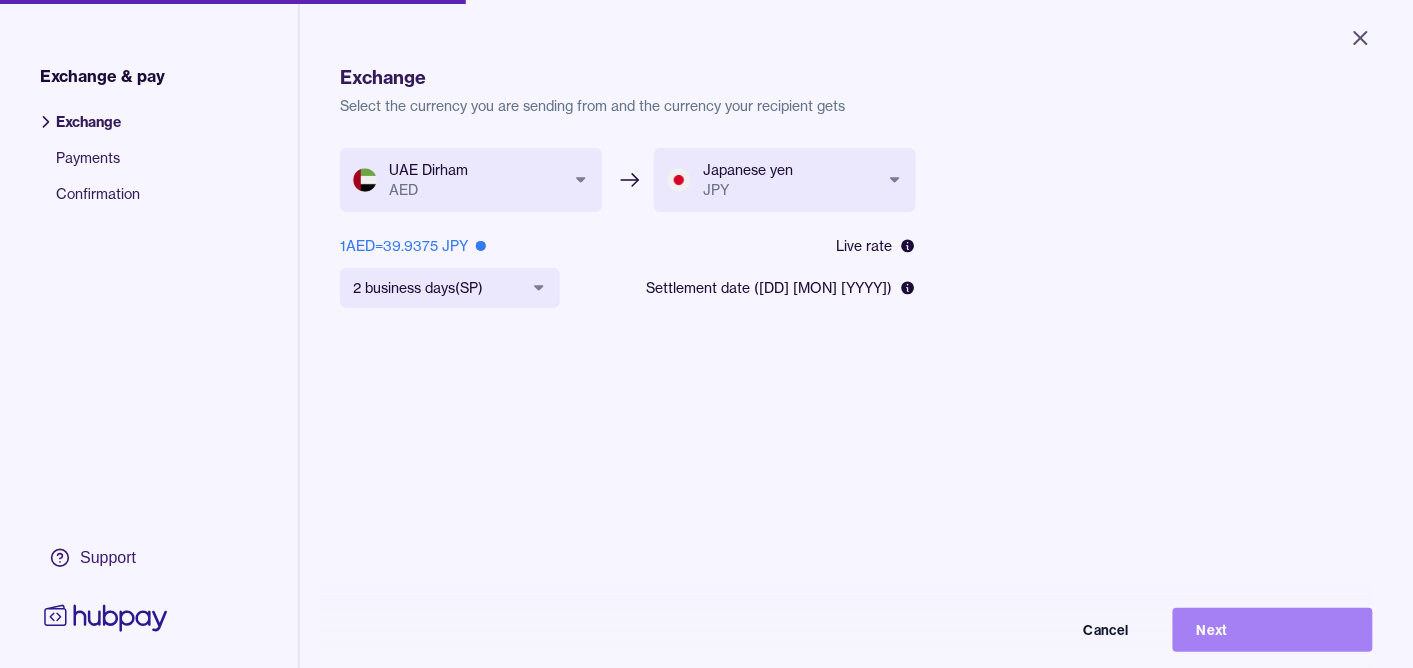 click on "Next" at bounding box center [1273, 630] 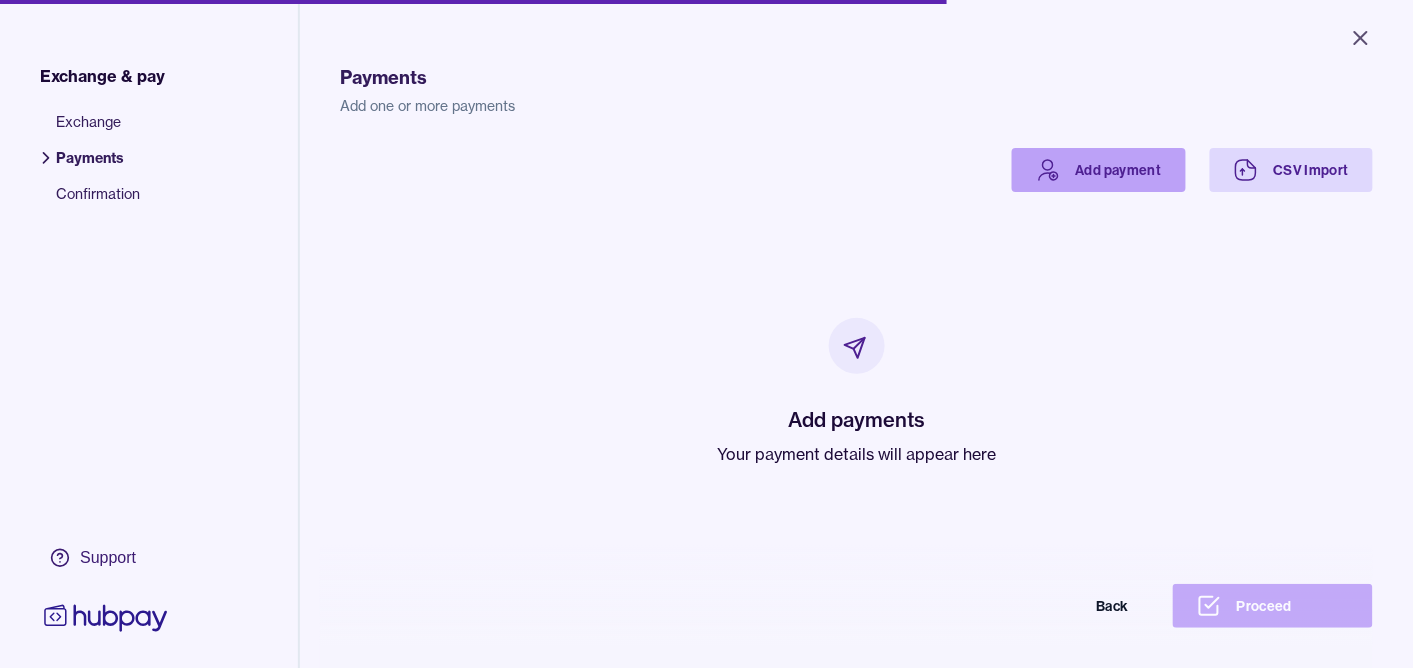 click on "Add payment" at bounding box center [1099, 170] 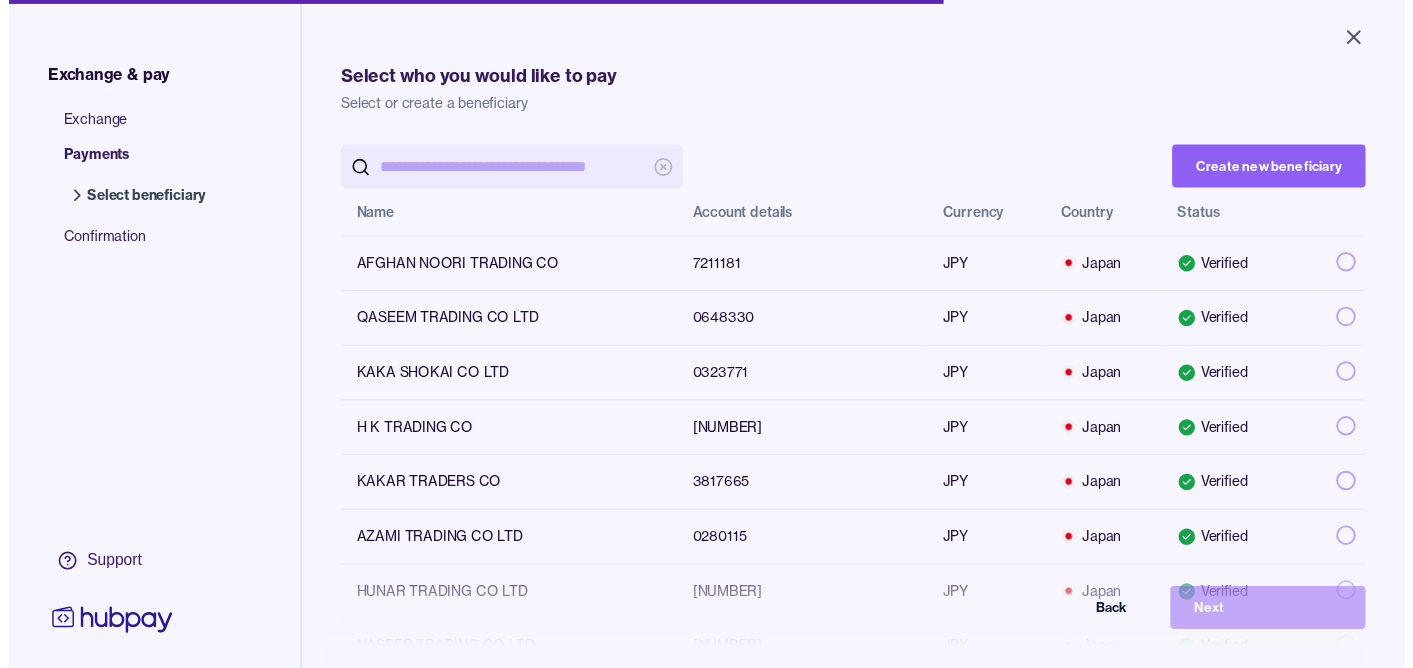 scroll, scrollTop: 0, scrollLeft: 0, axis: both 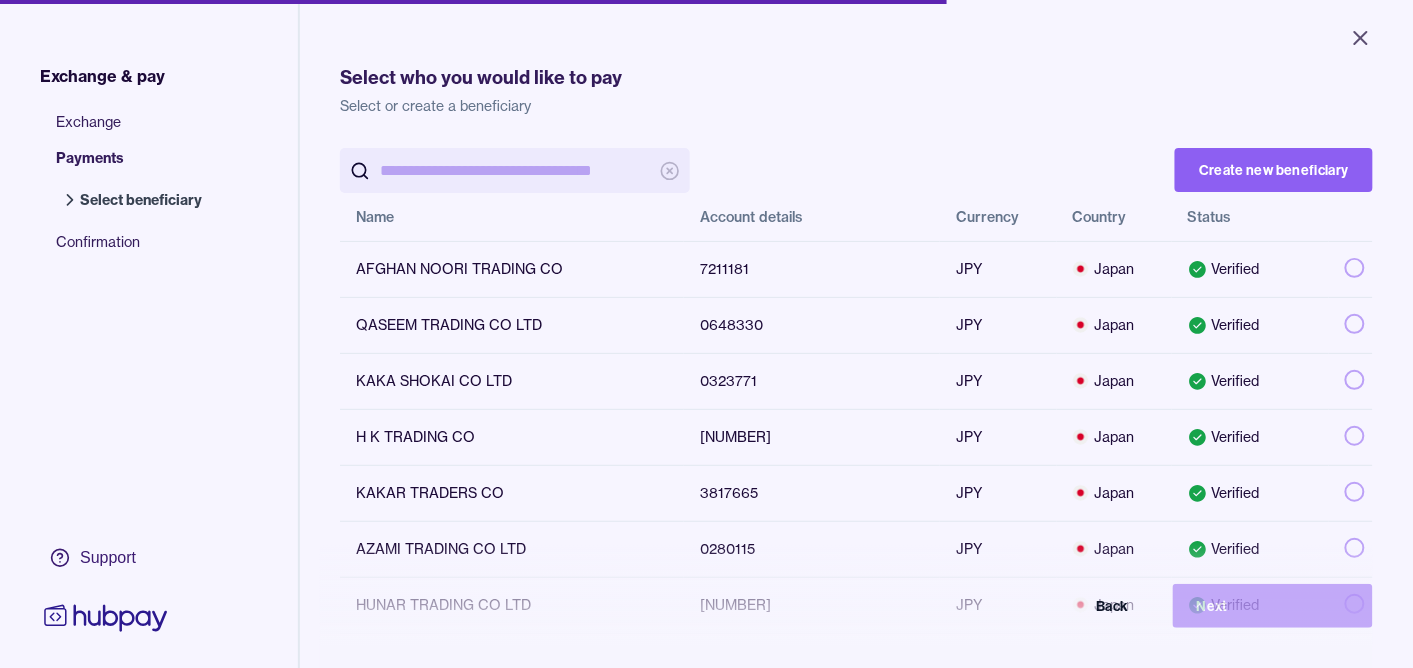click at bounding box center (515, 170) 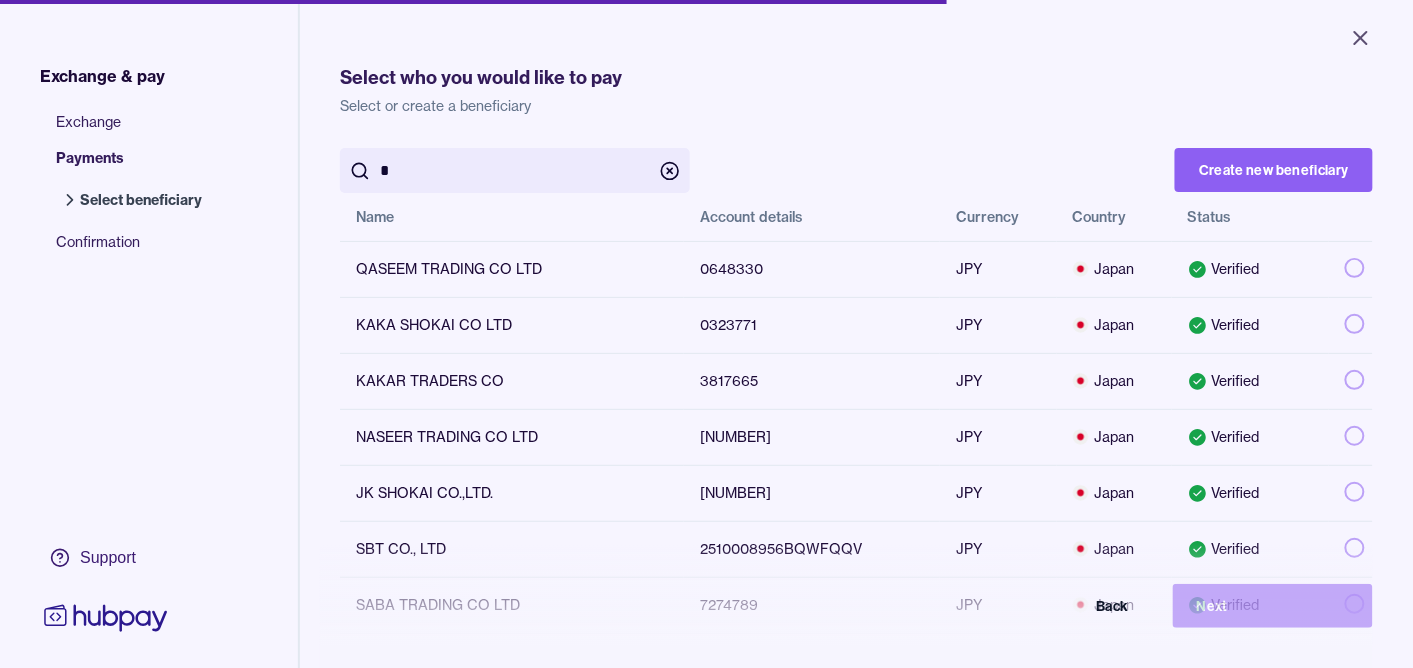 type on "****" 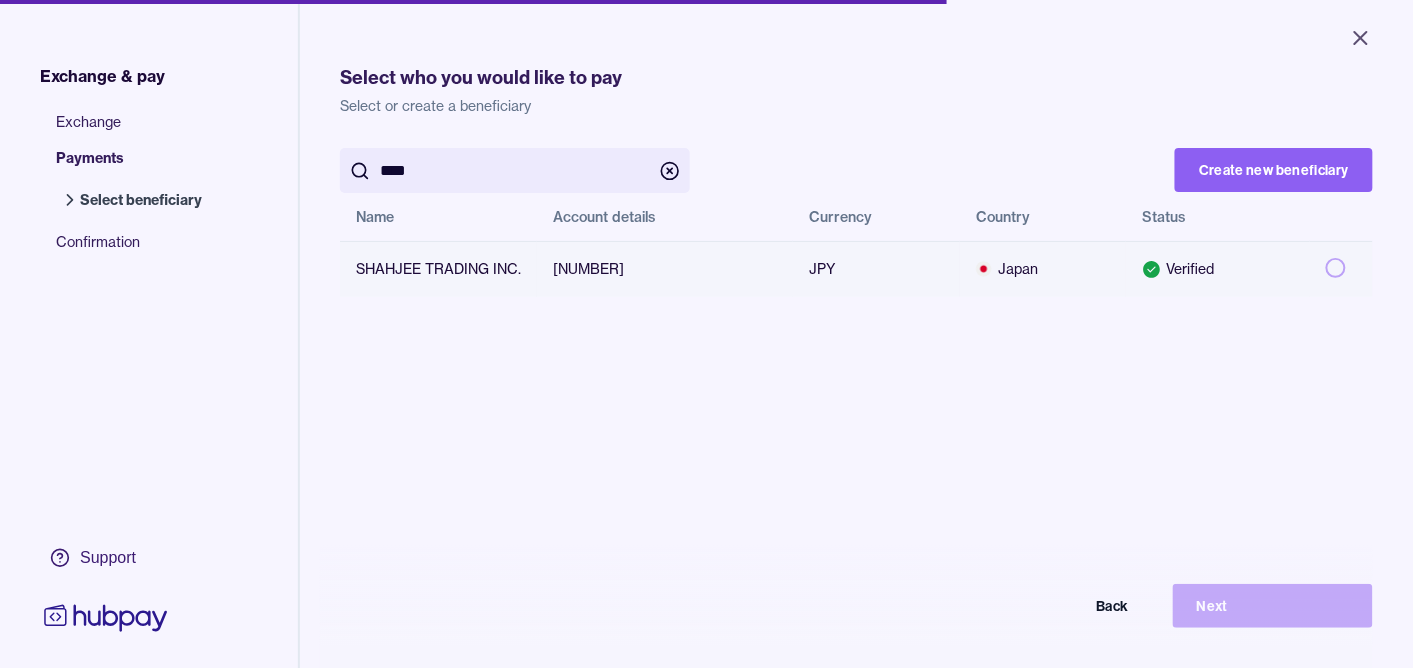 click at bounding box center (1336, 268) 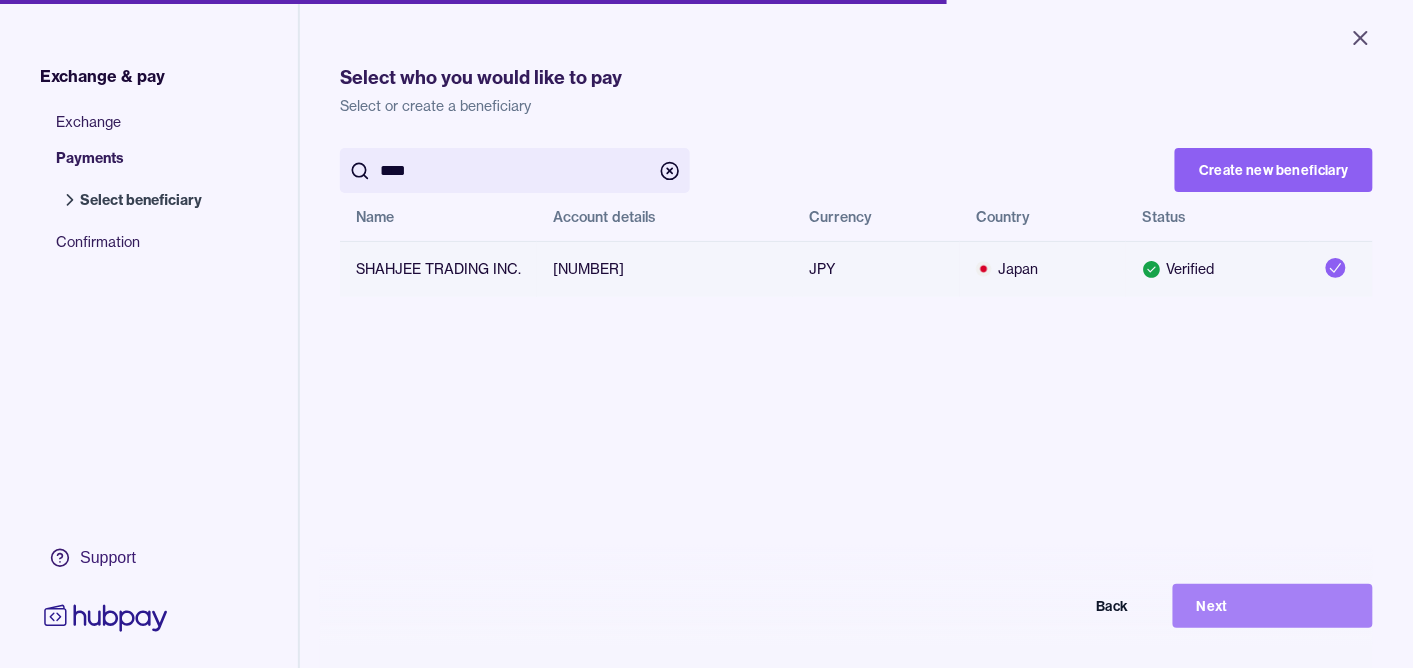 click on "Next" at bounding box center [1273, 606] 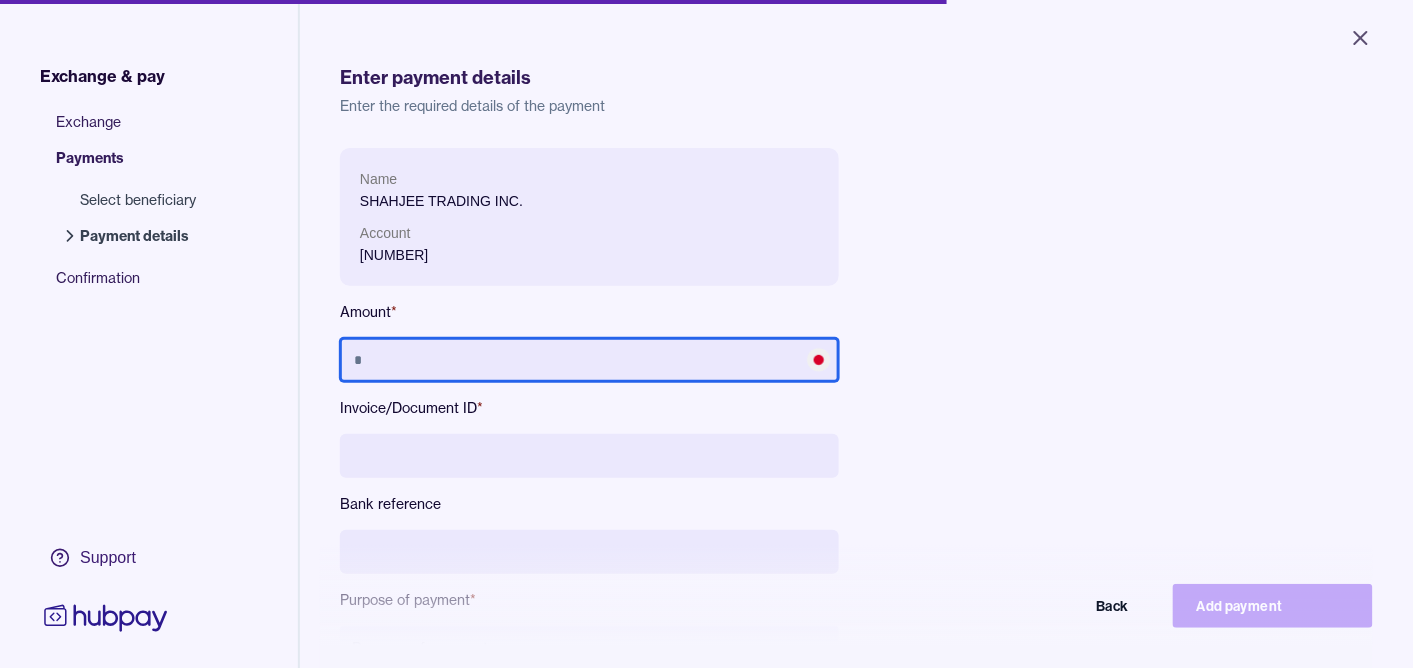 click at bounding box center (589, 360) 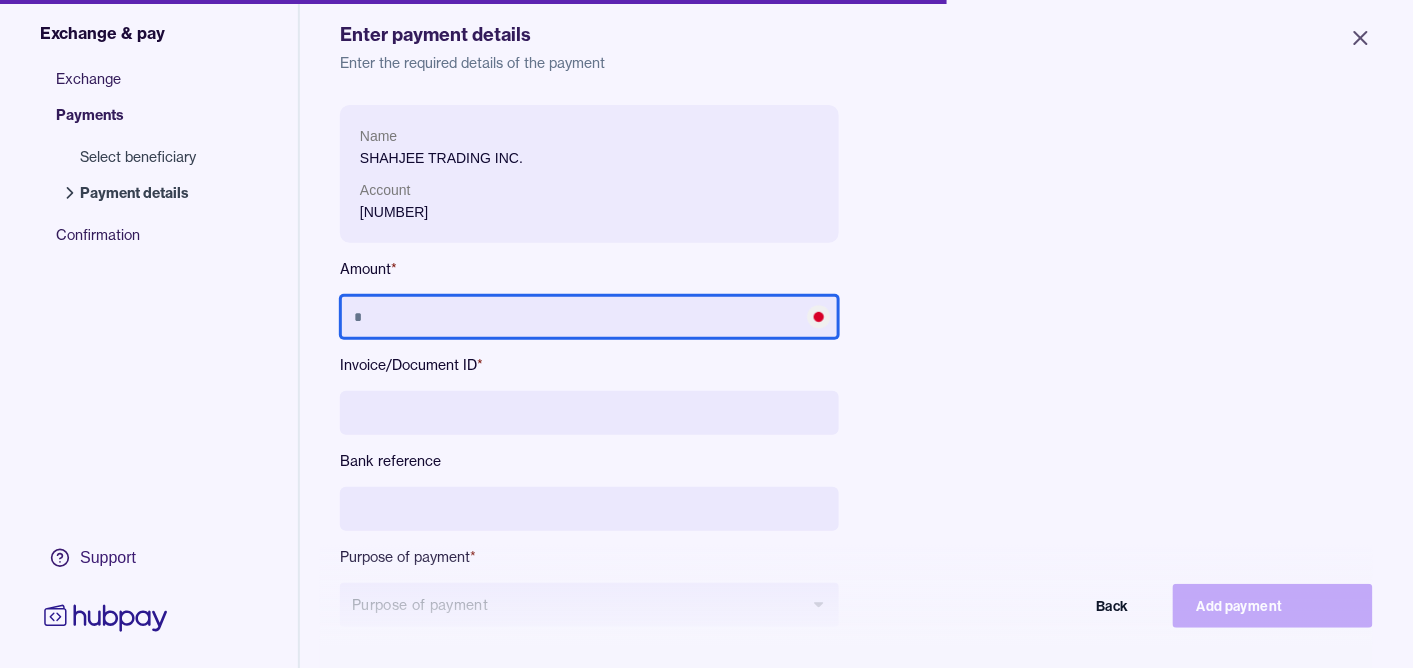 scroll, scrollTop: 105, scrollLeft: 0, axis: vertical 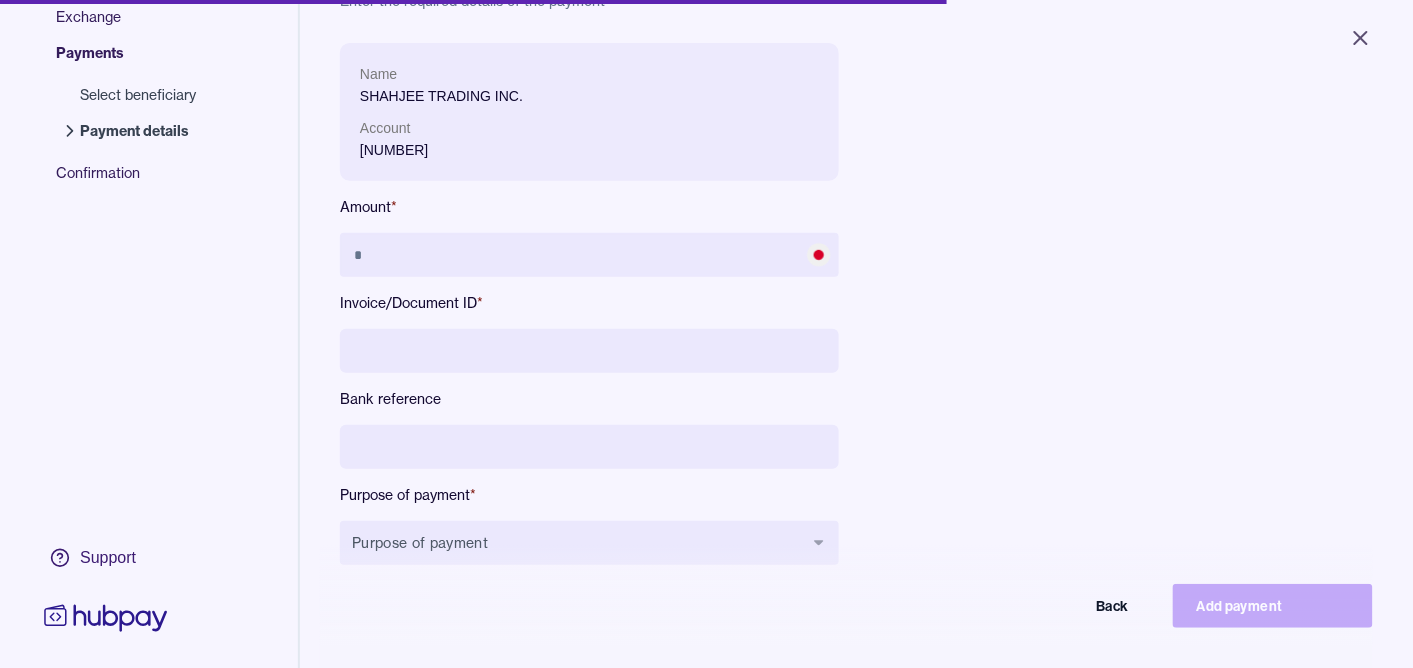 click at bounding box center (589, 351) 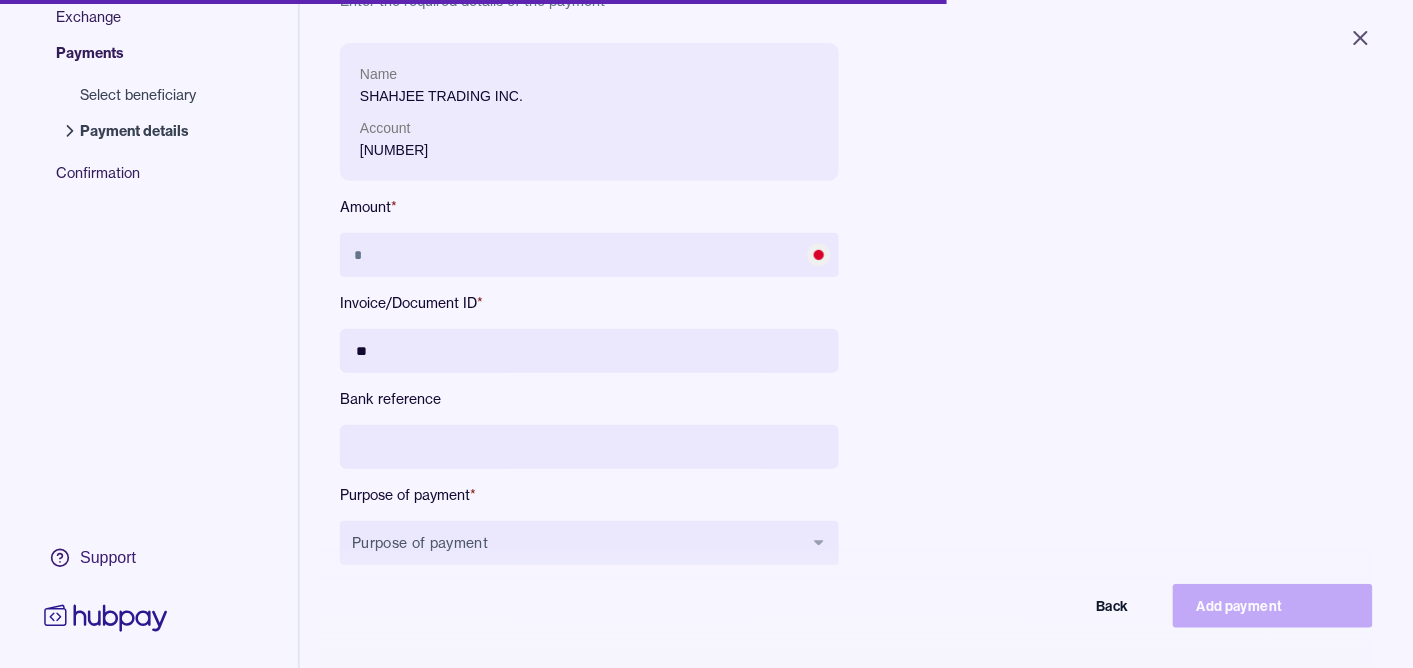 type on "*" 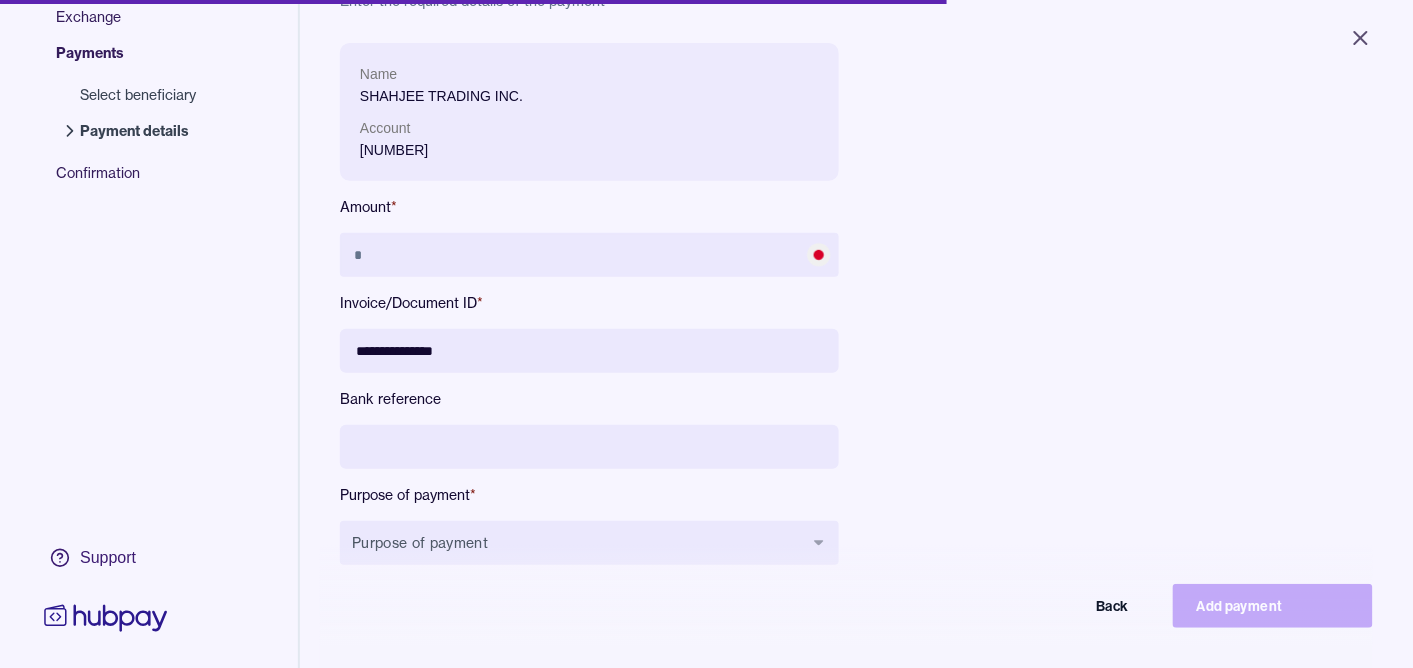 type on "**********" 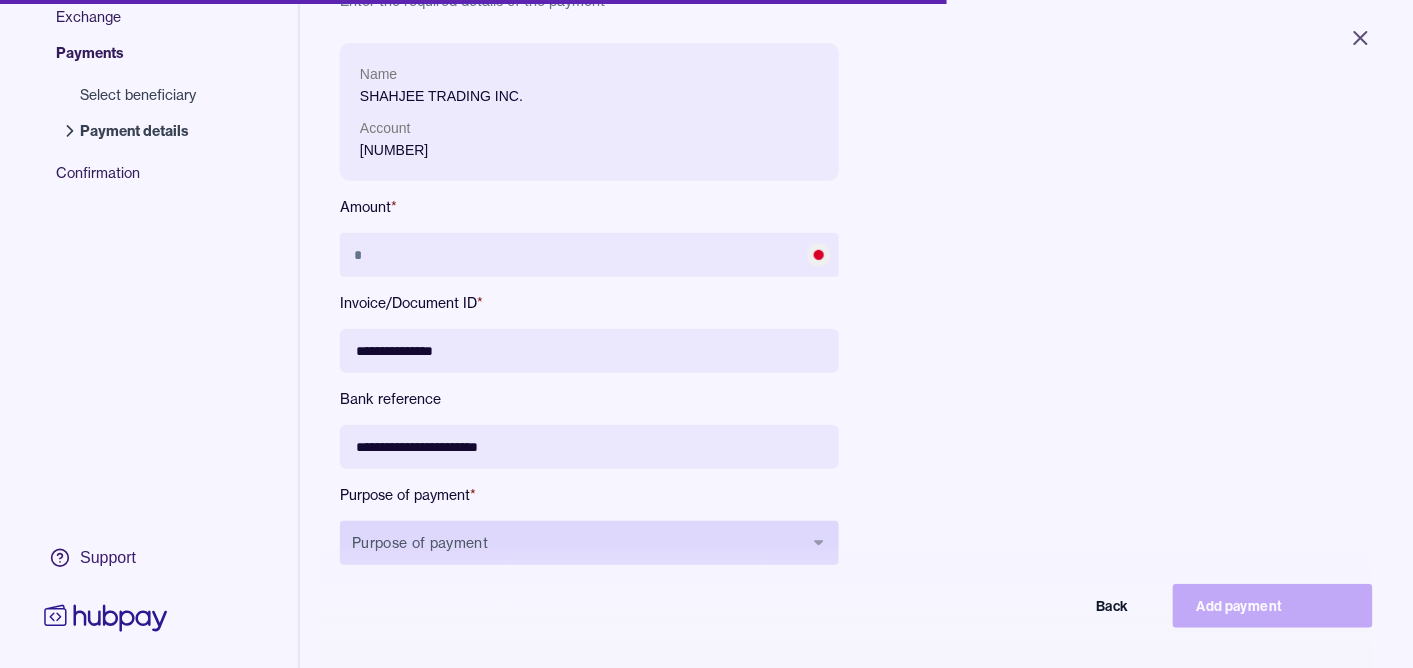 type on "**********" 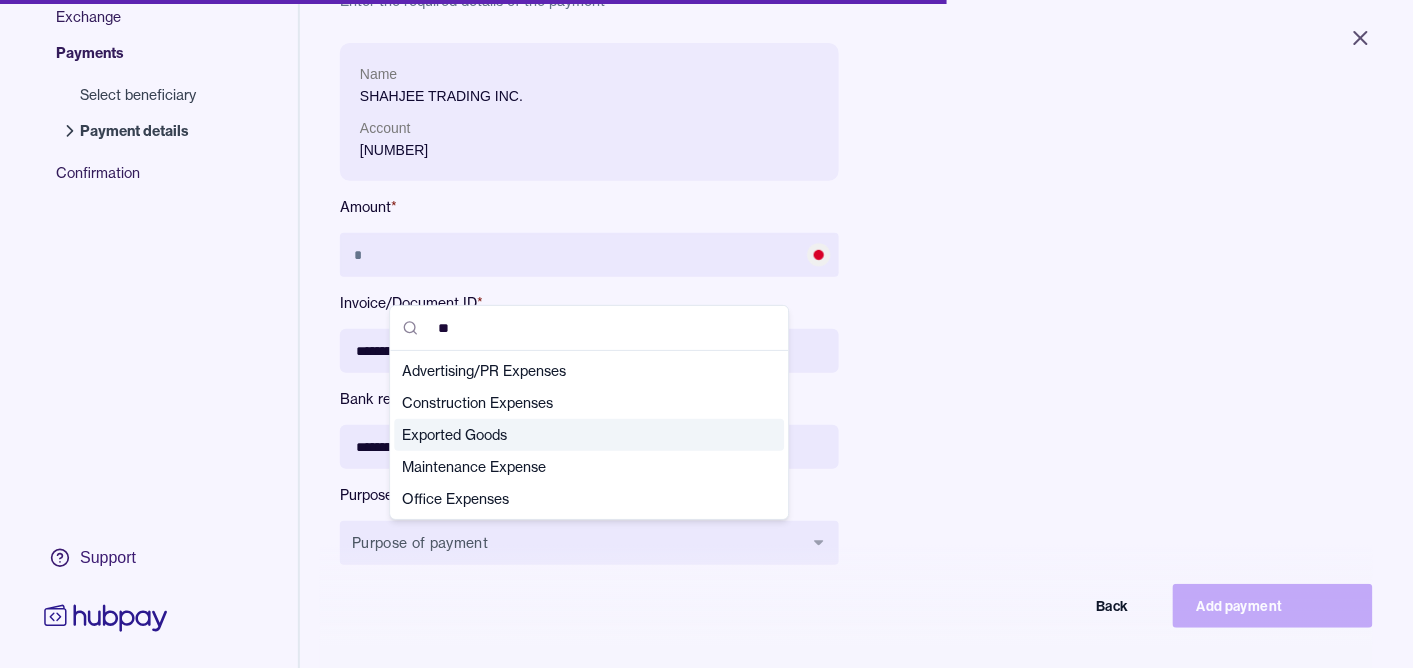 type on "**" 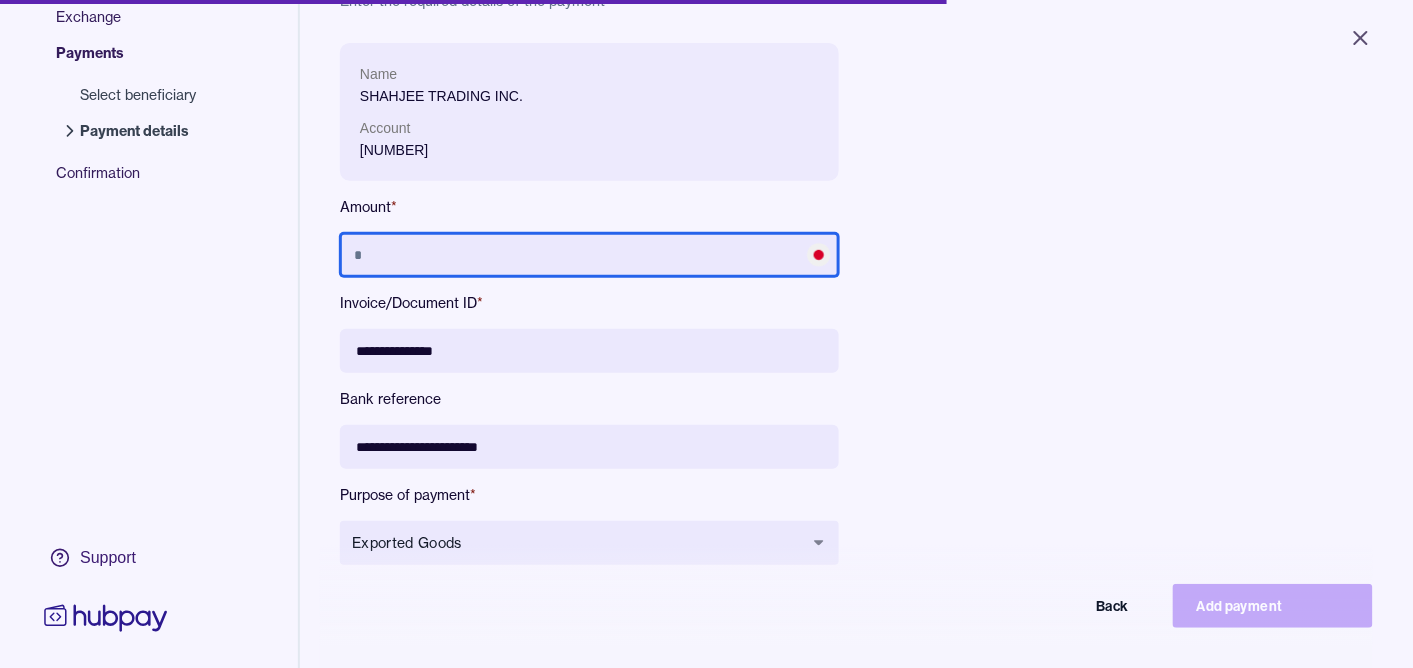 click at bounding box center (589, 255) 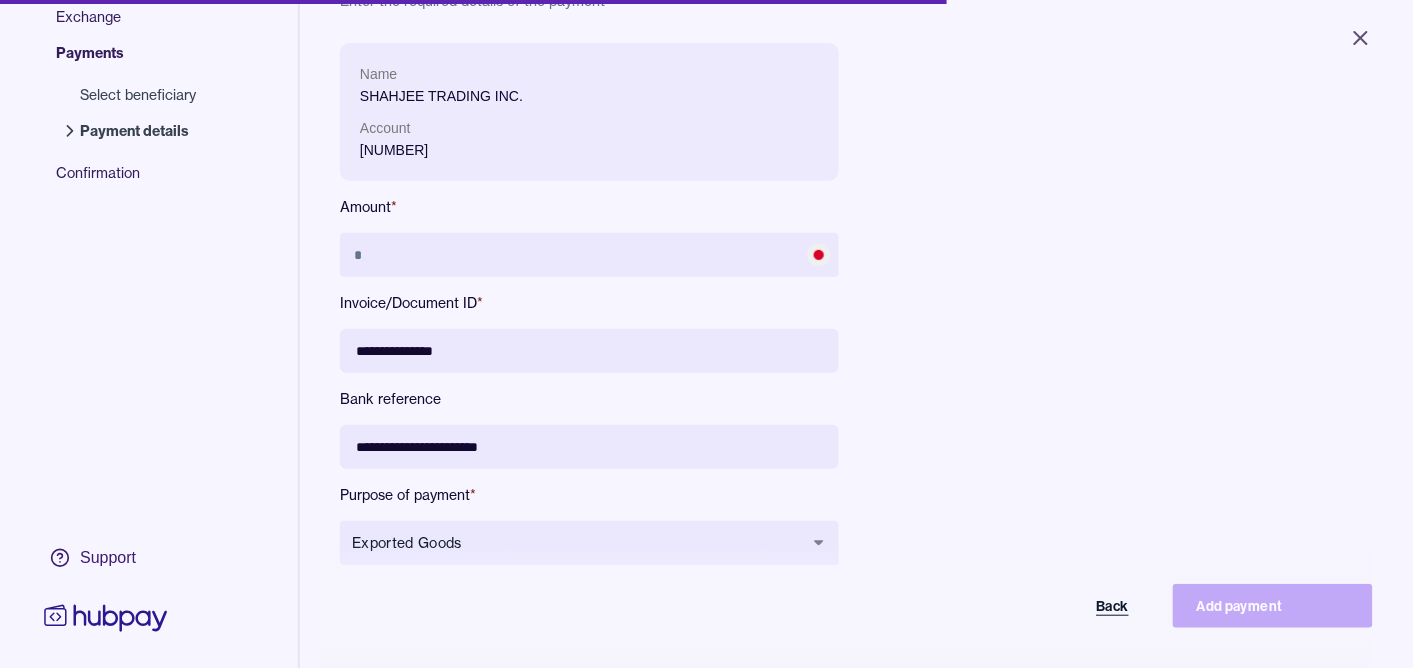click on "Back" at bounding box center (1053, 606) 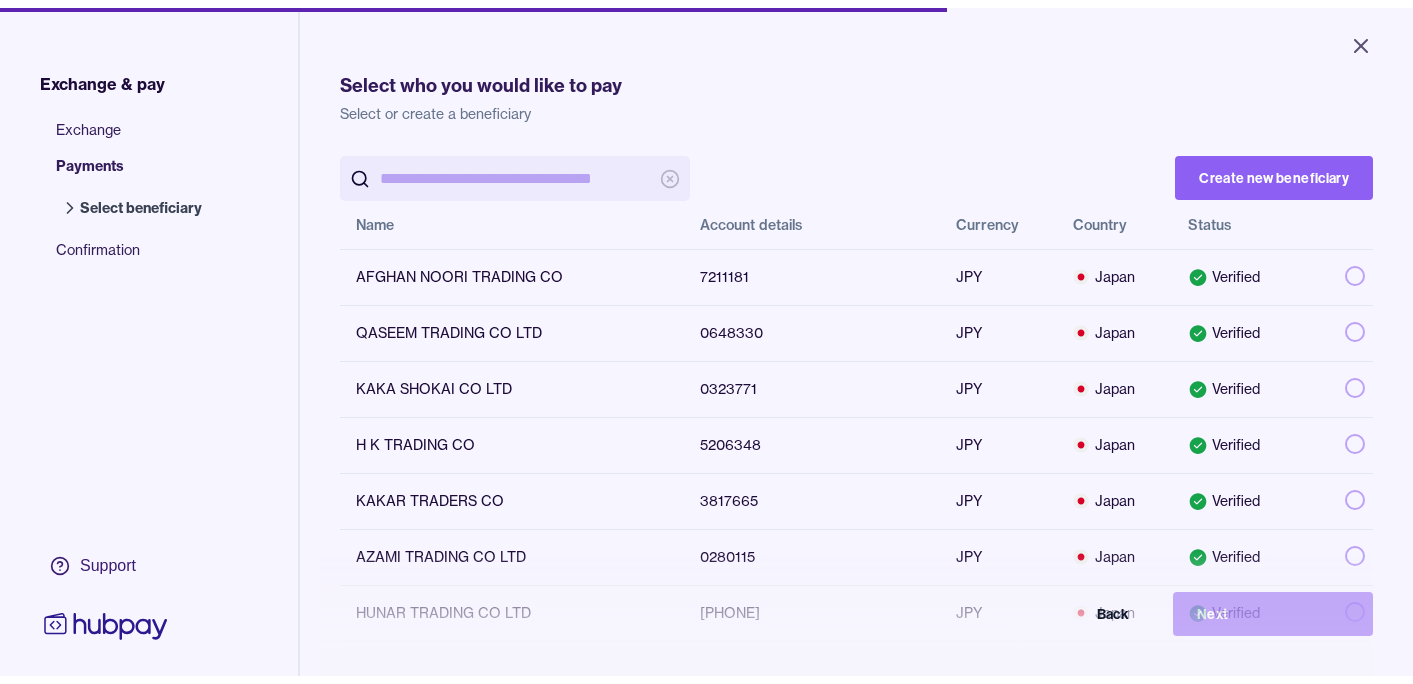 scroll, scrollTop: 0, scrollLeft: 0, axis: both 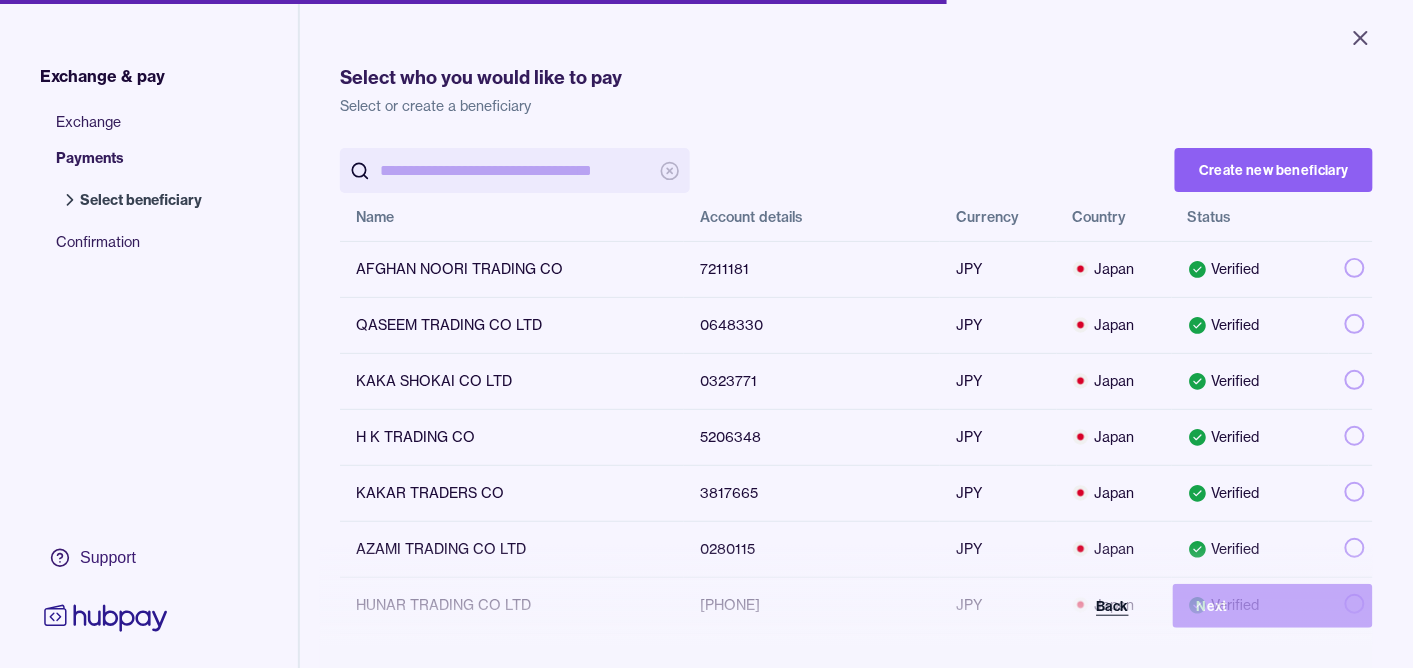click on "Back" at bounding box center [1053, 606] 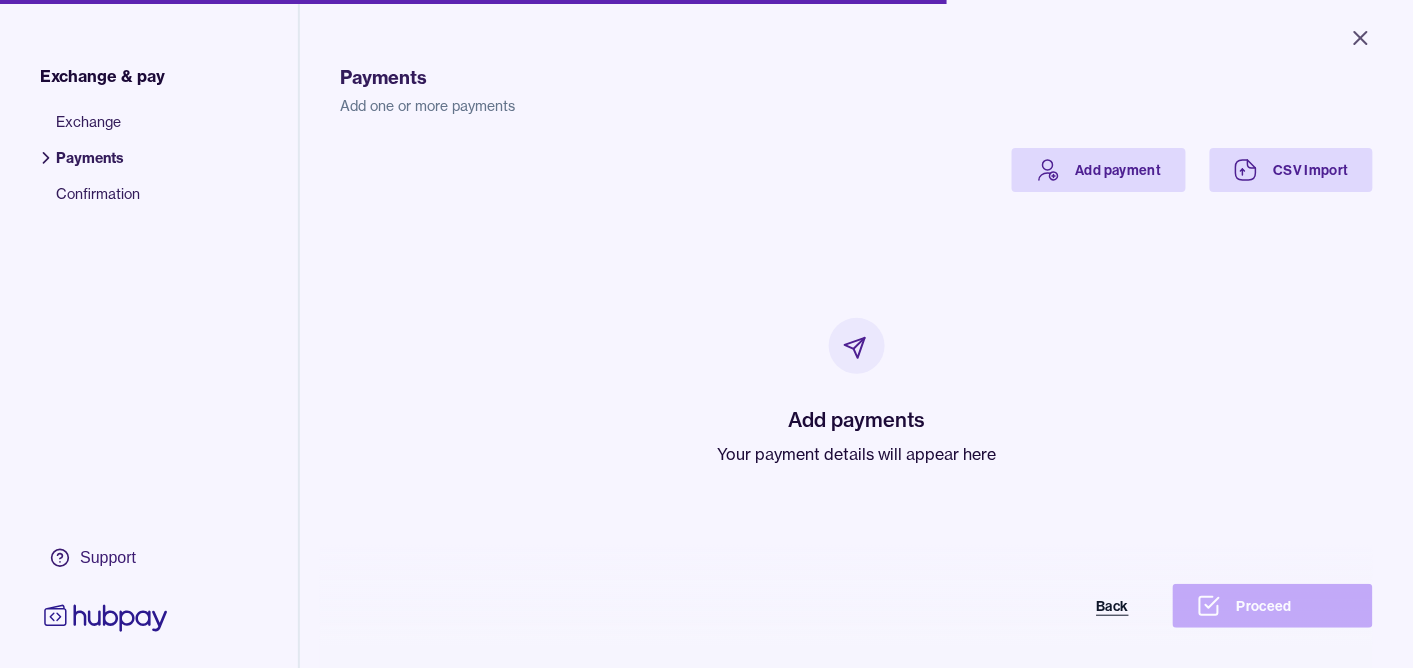 click on "Back" at bounding box center (1053, 606) 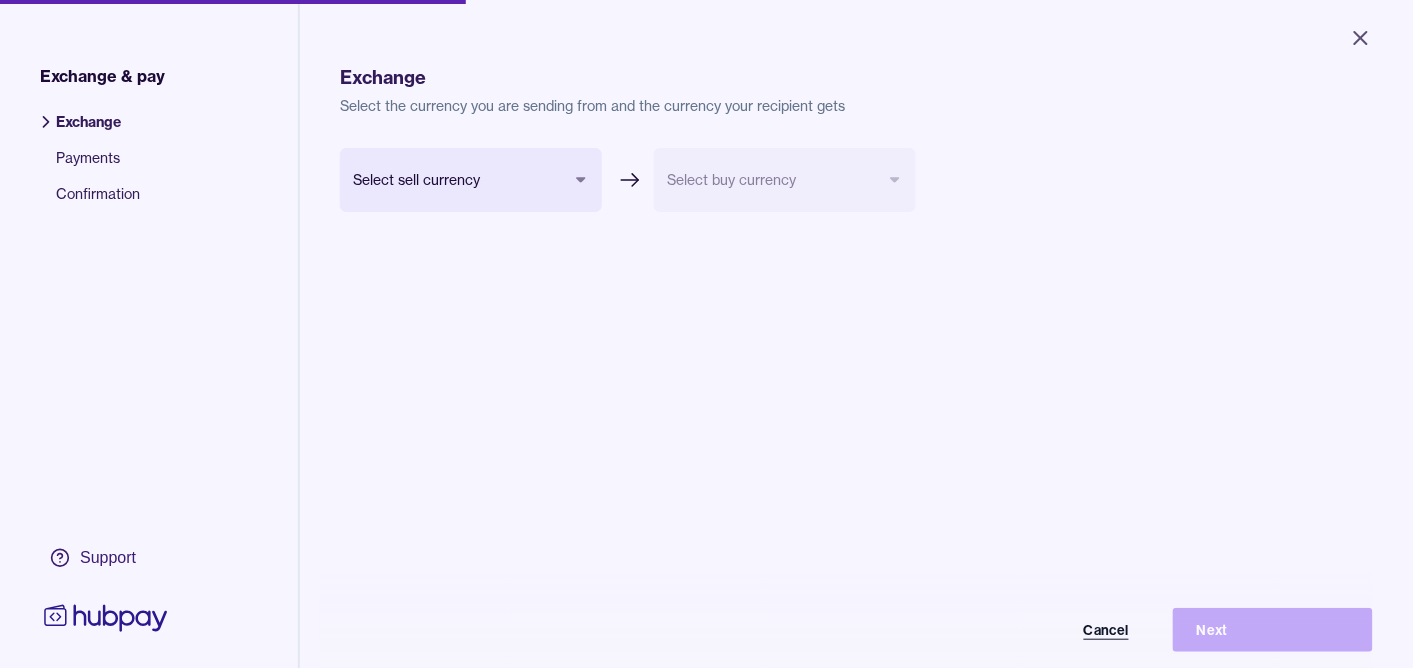 click on "Cancel" at bounding box center (1053, 630) 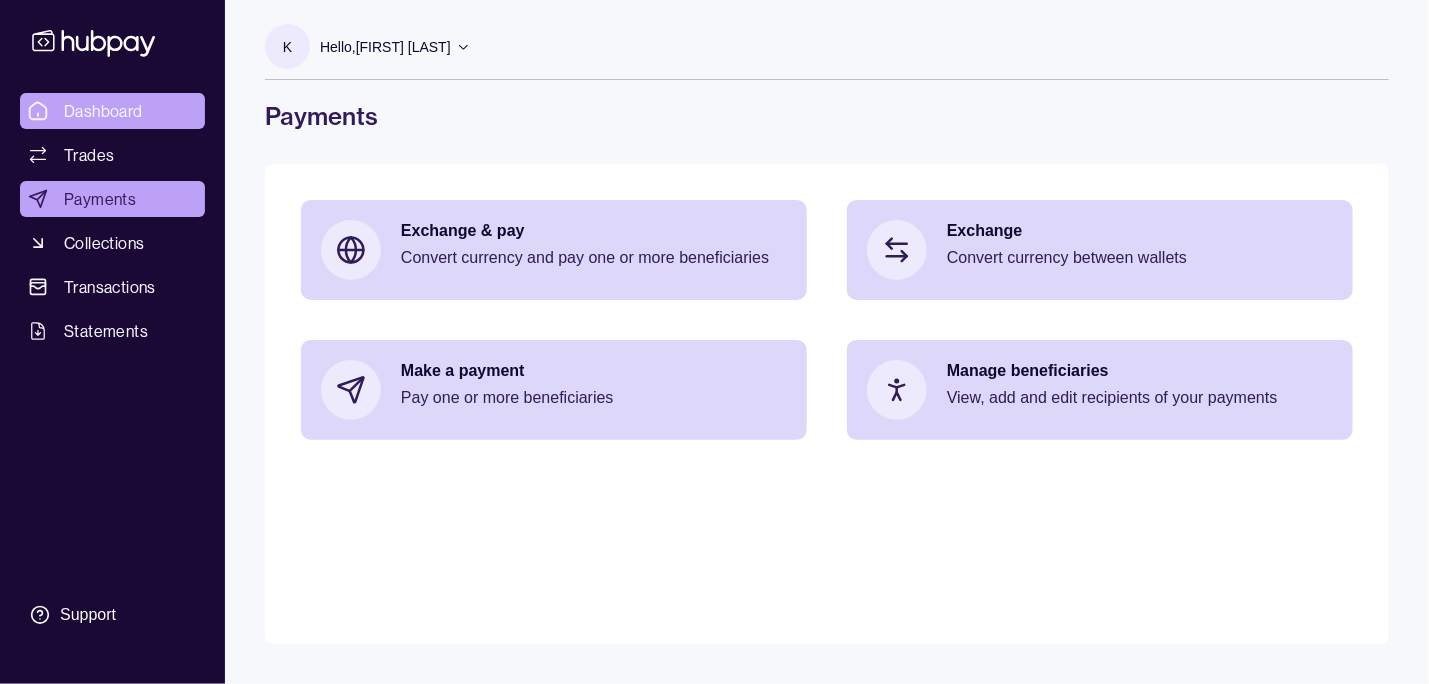 click on "Dashboard" at bounding box center (103, 111) 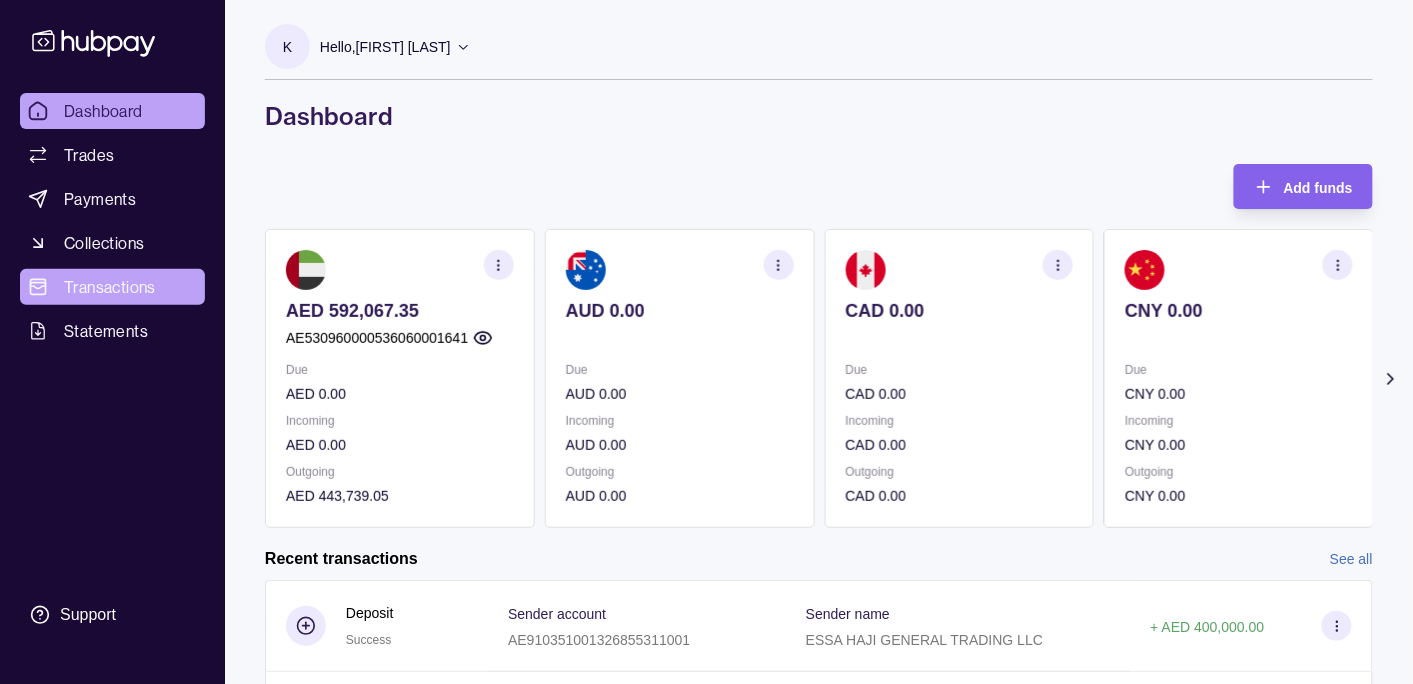 click on "Transactions" at bounding box center [110, 287] 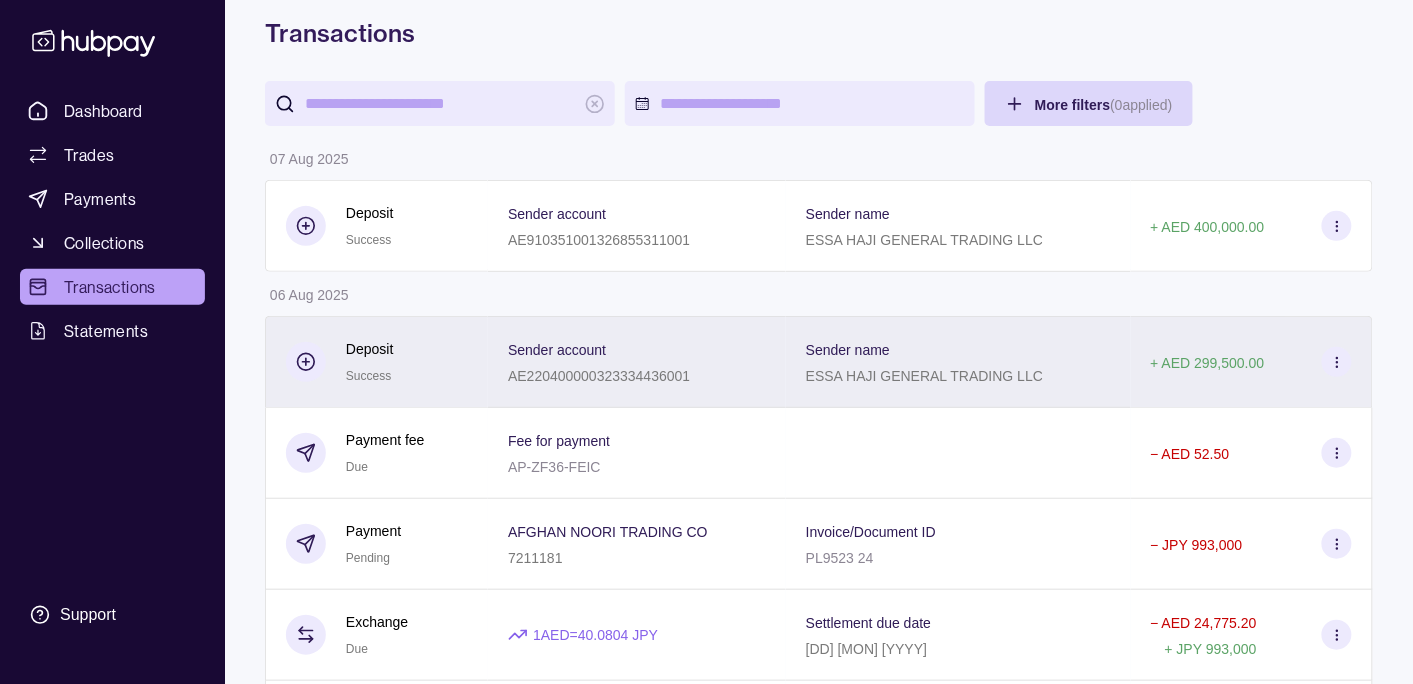 scroll, scrollTop: 0, scrollLeft: 0, axis: both 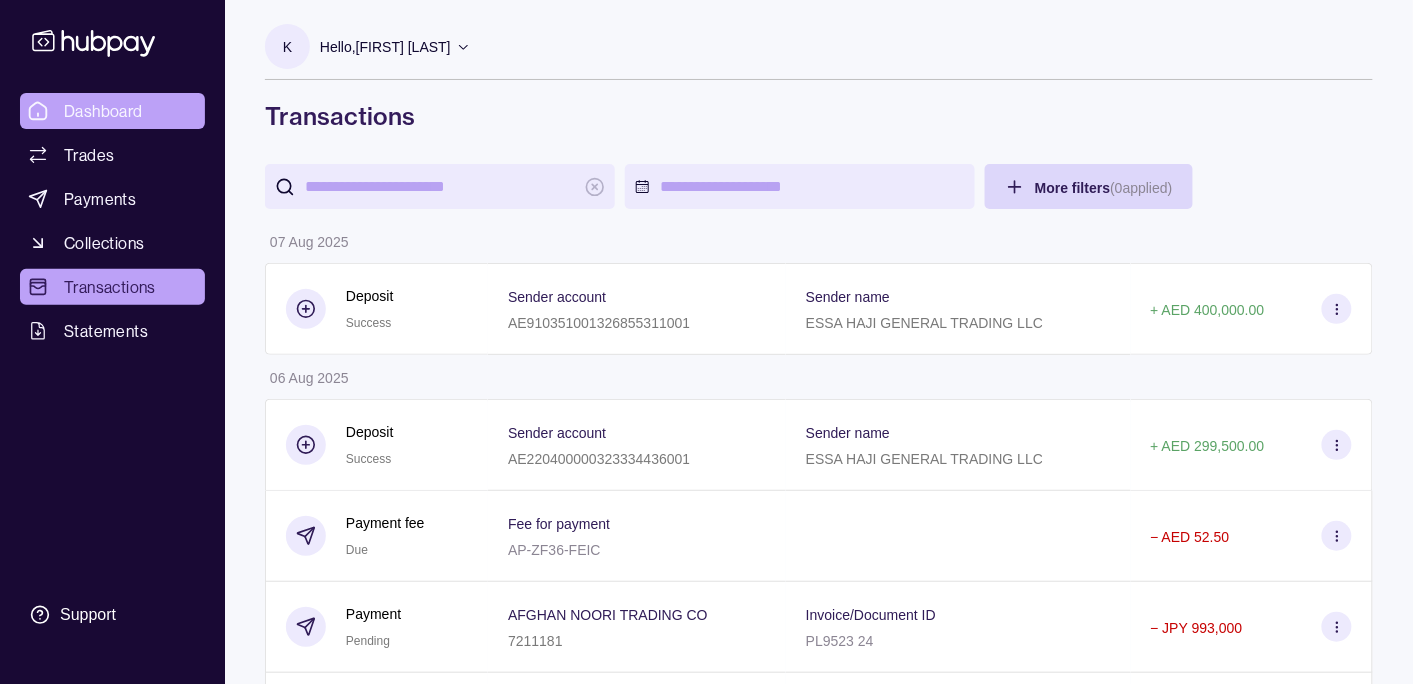 click on "Dashboard" at bounding box center [103, 111] 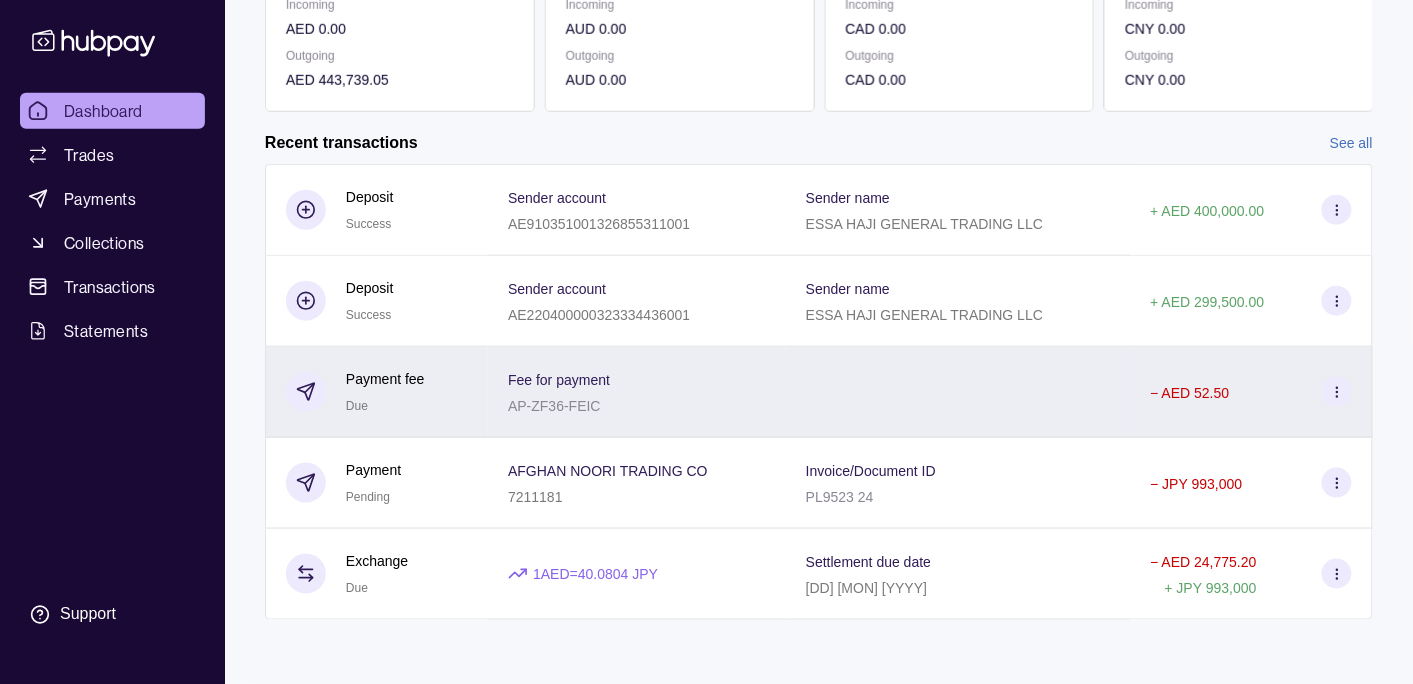 scroll, scrollTop: 0, scrollLeft: 0, axis: both 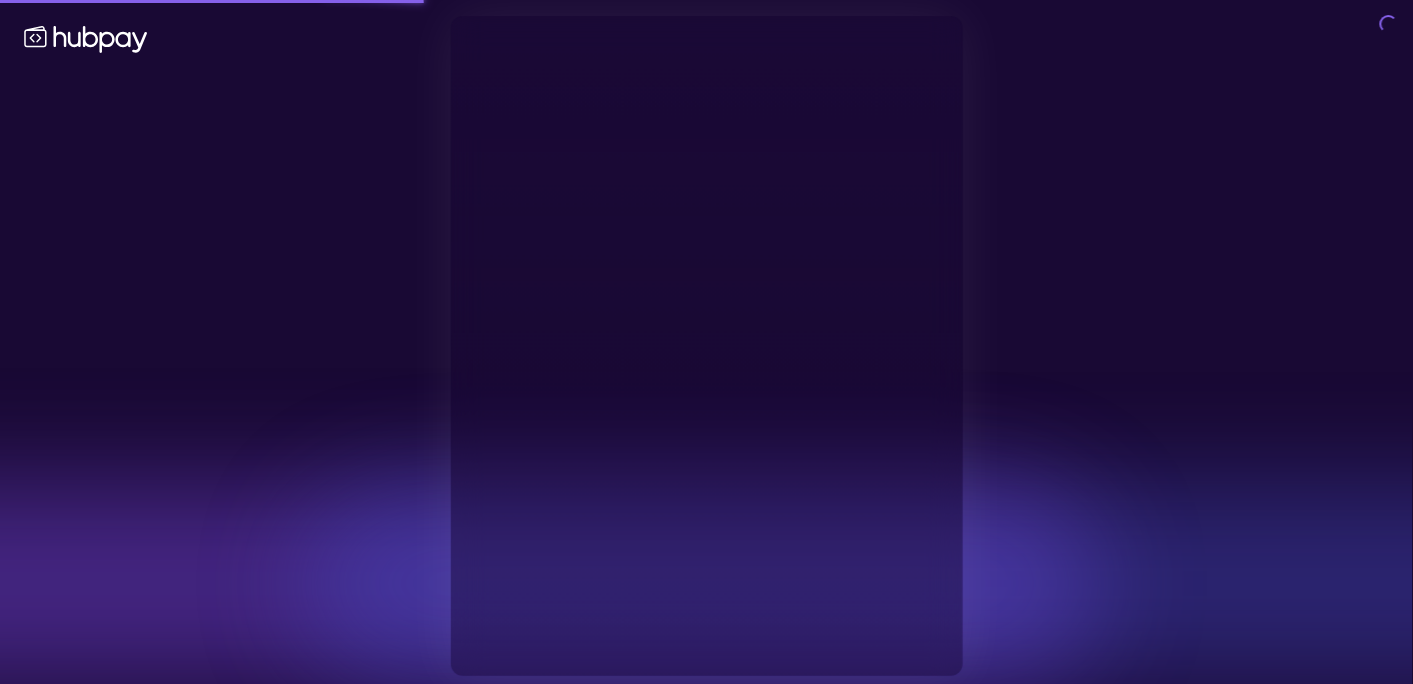 type on "**********" 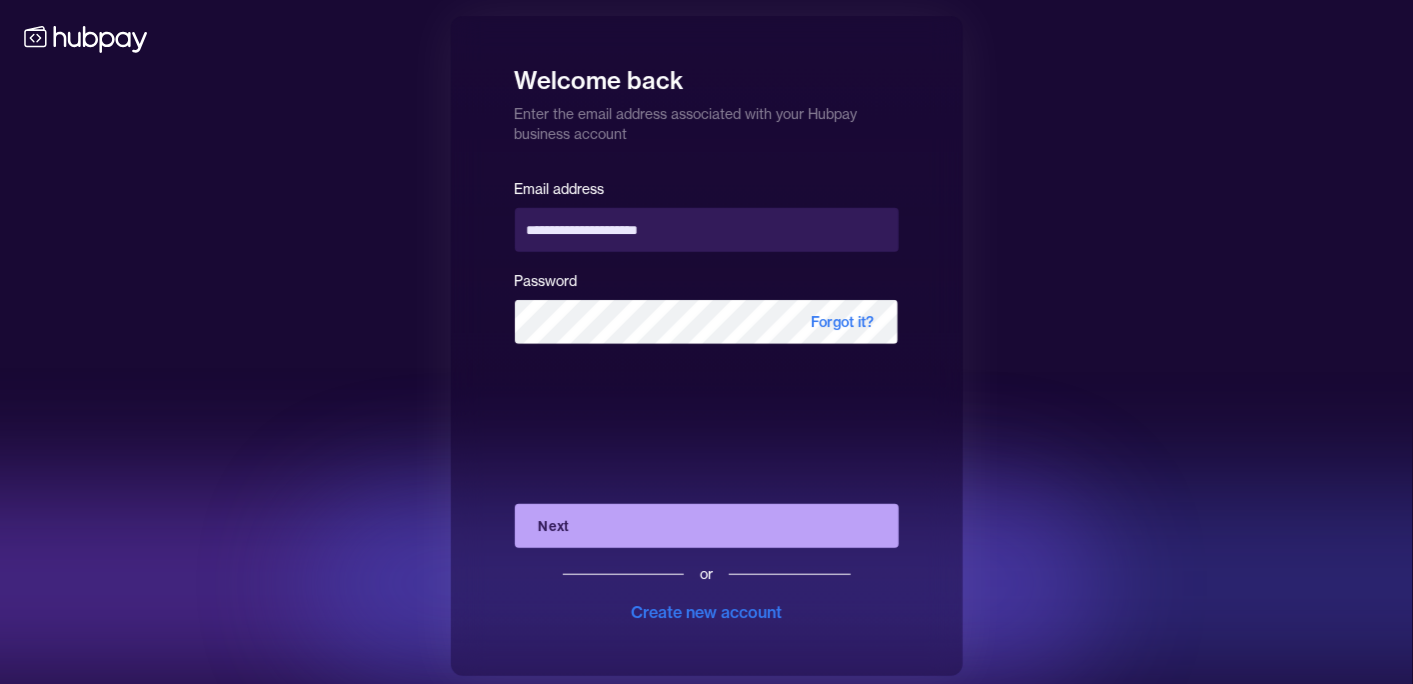 click on "**********" at bounding box center [707, 400] 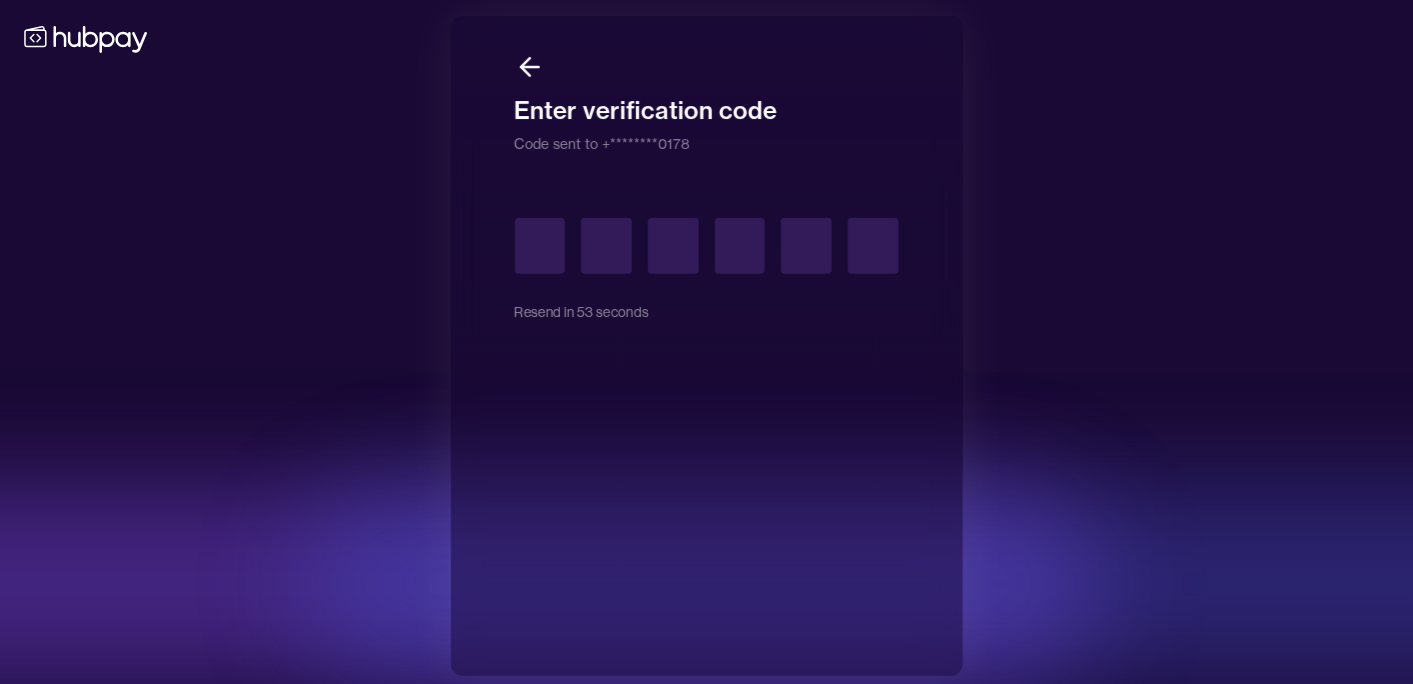 type on "*" 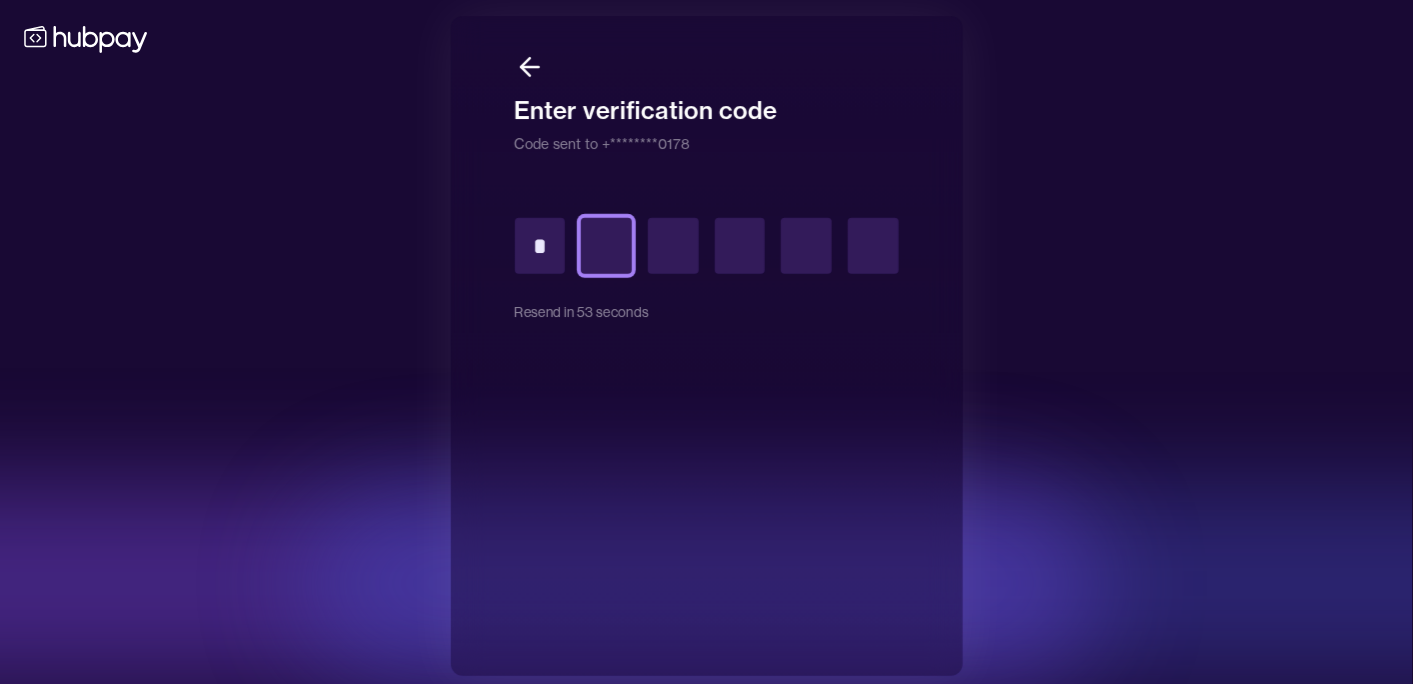 type on "*" 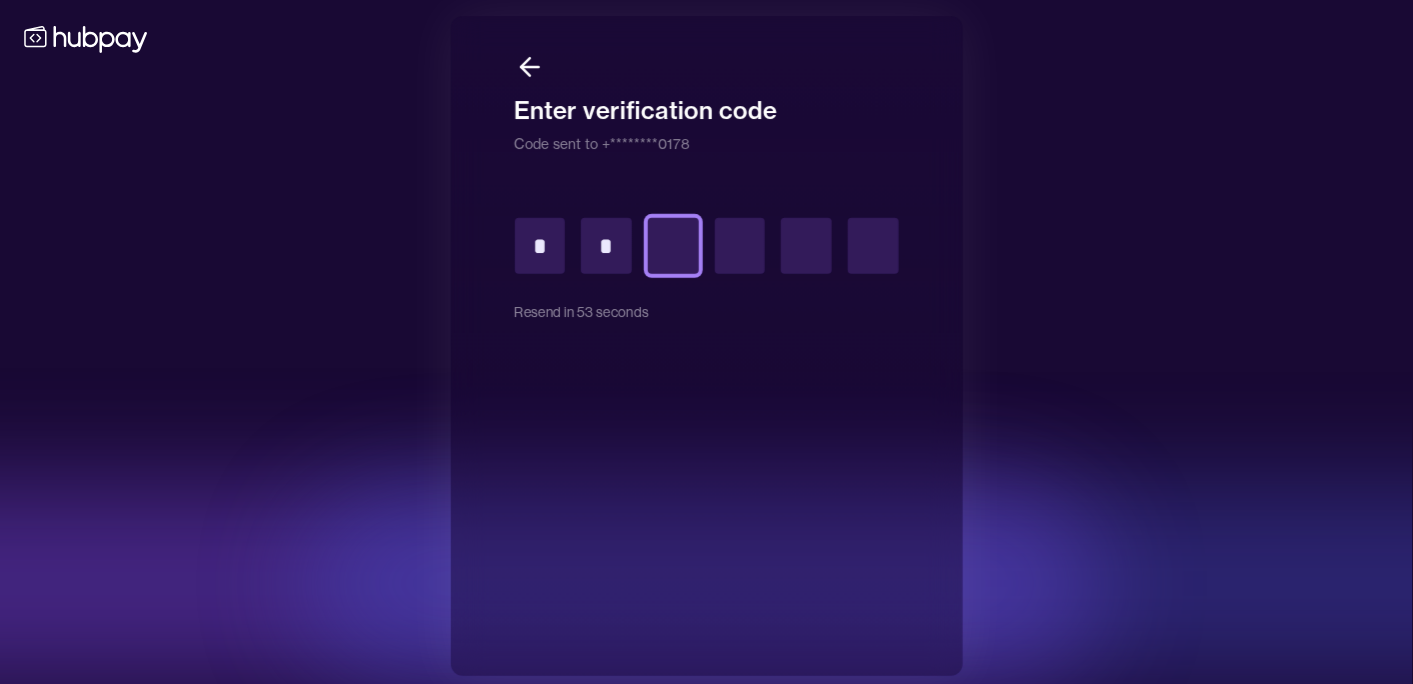 type on "*" 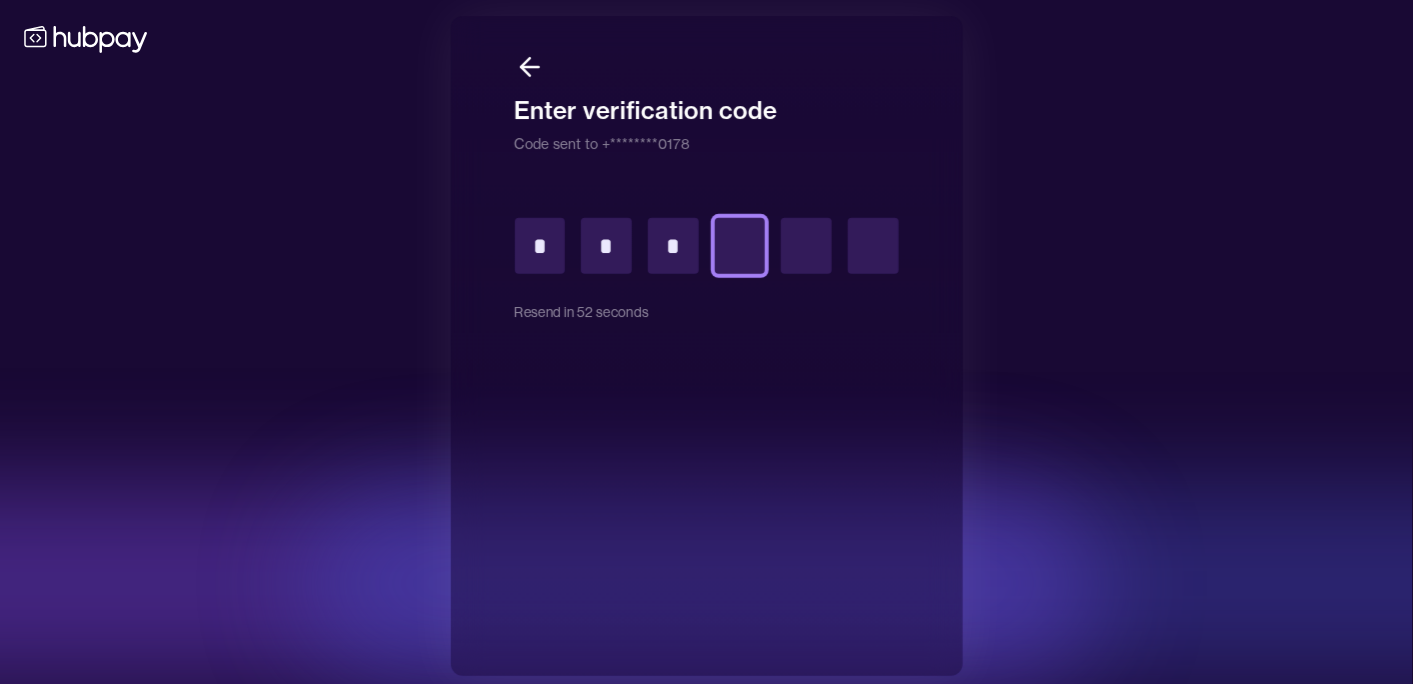 type on "*" 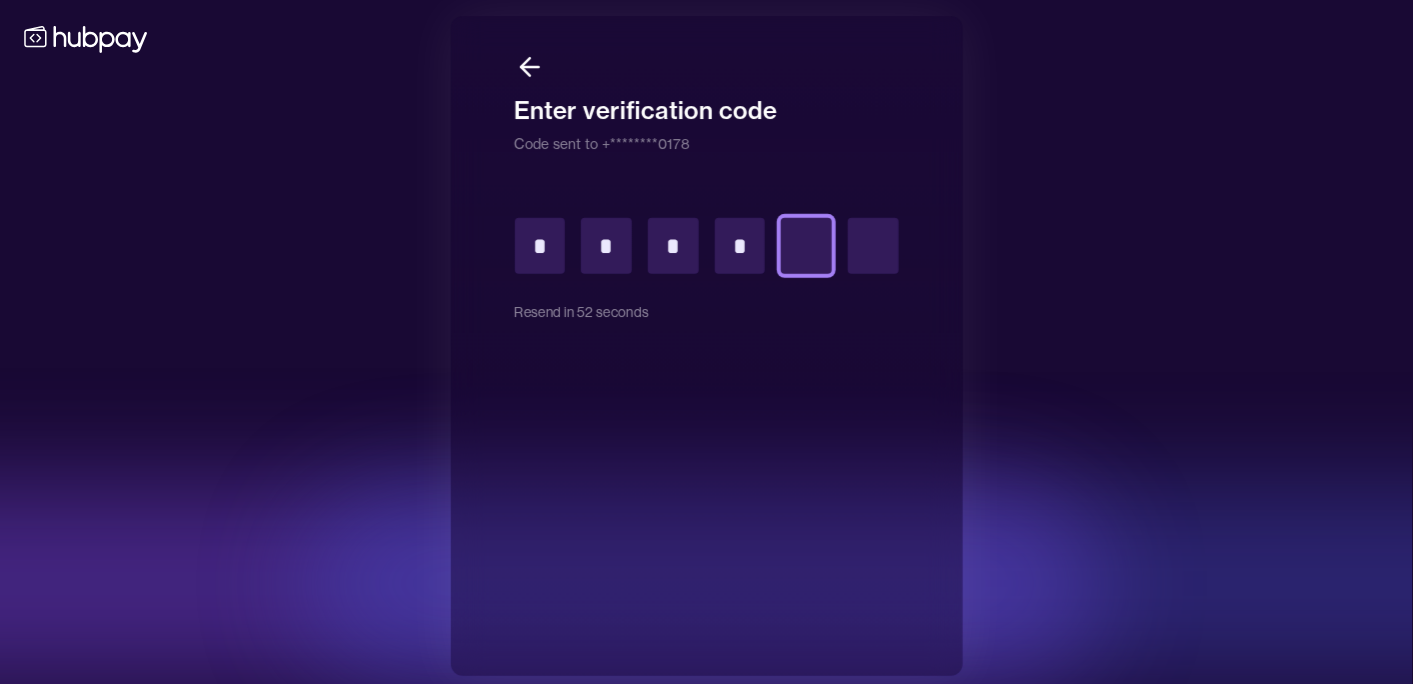 type on "*" 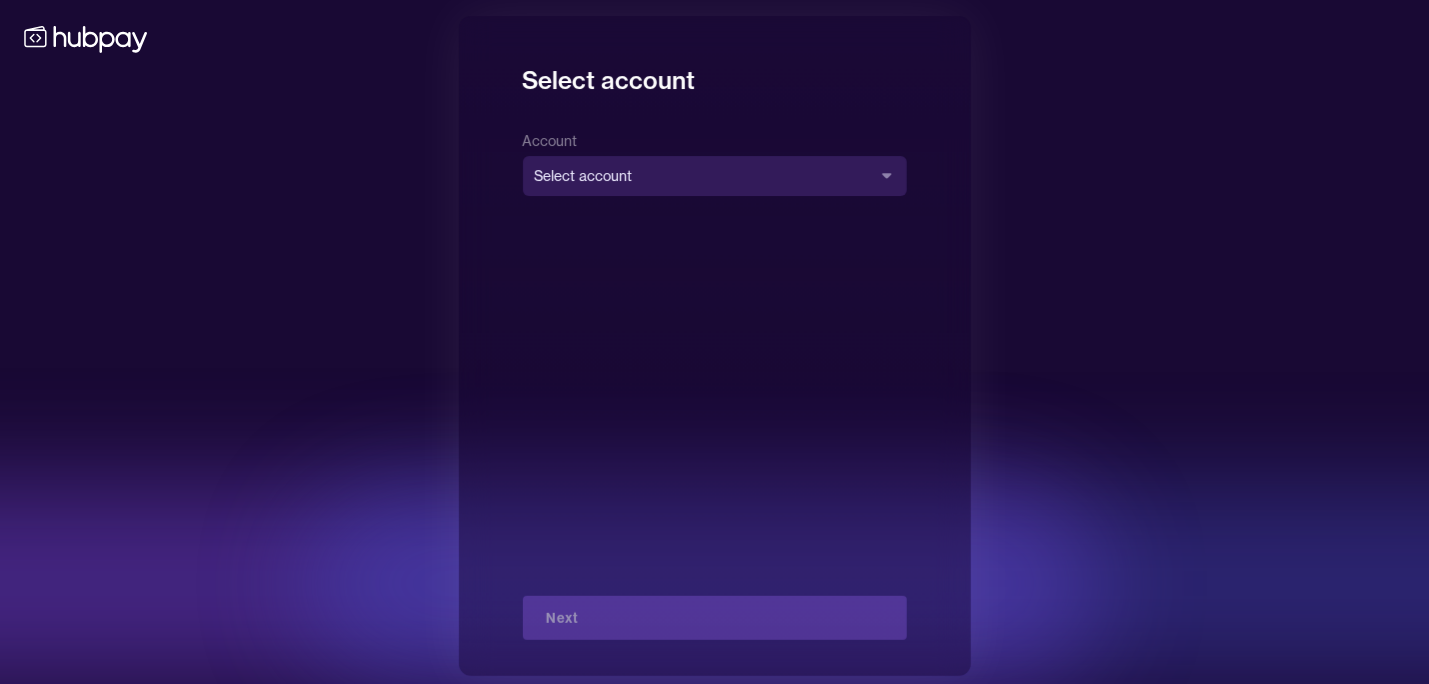 click on "**********" at bounding box center [714, 346] 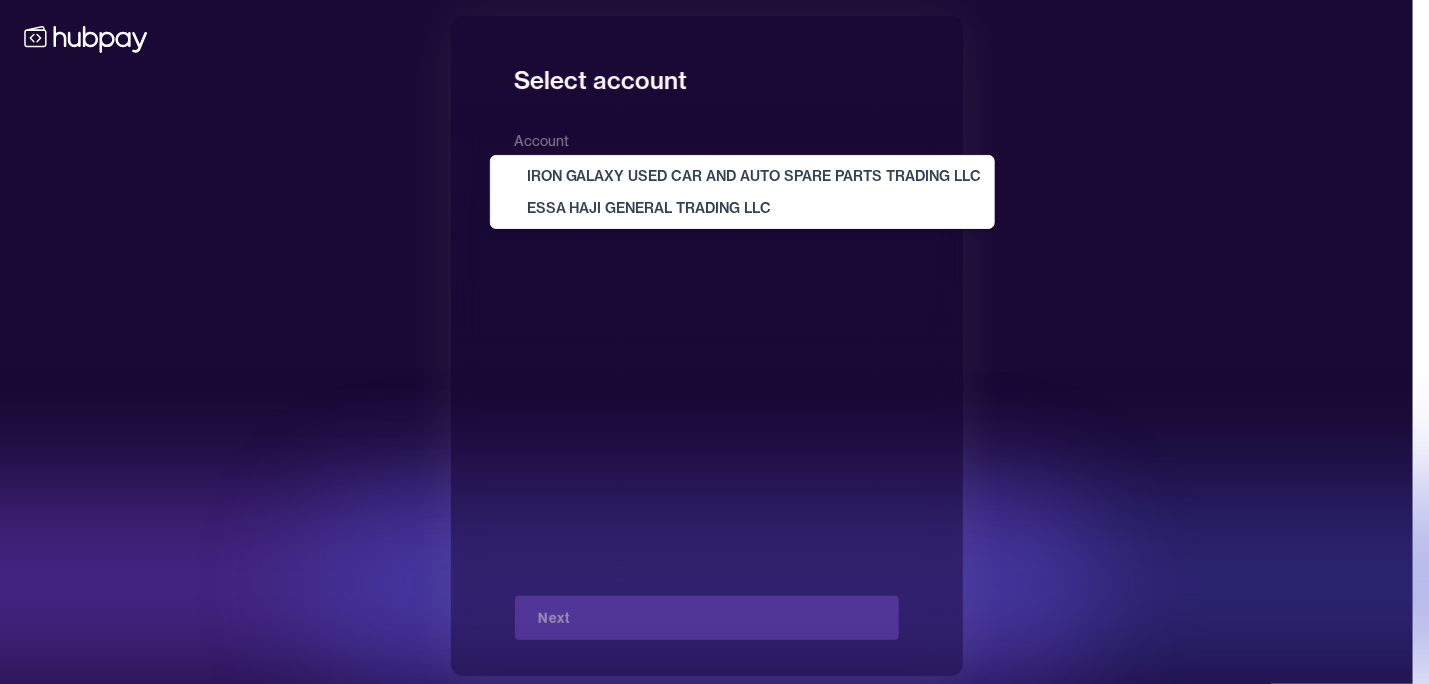 select on "**********" 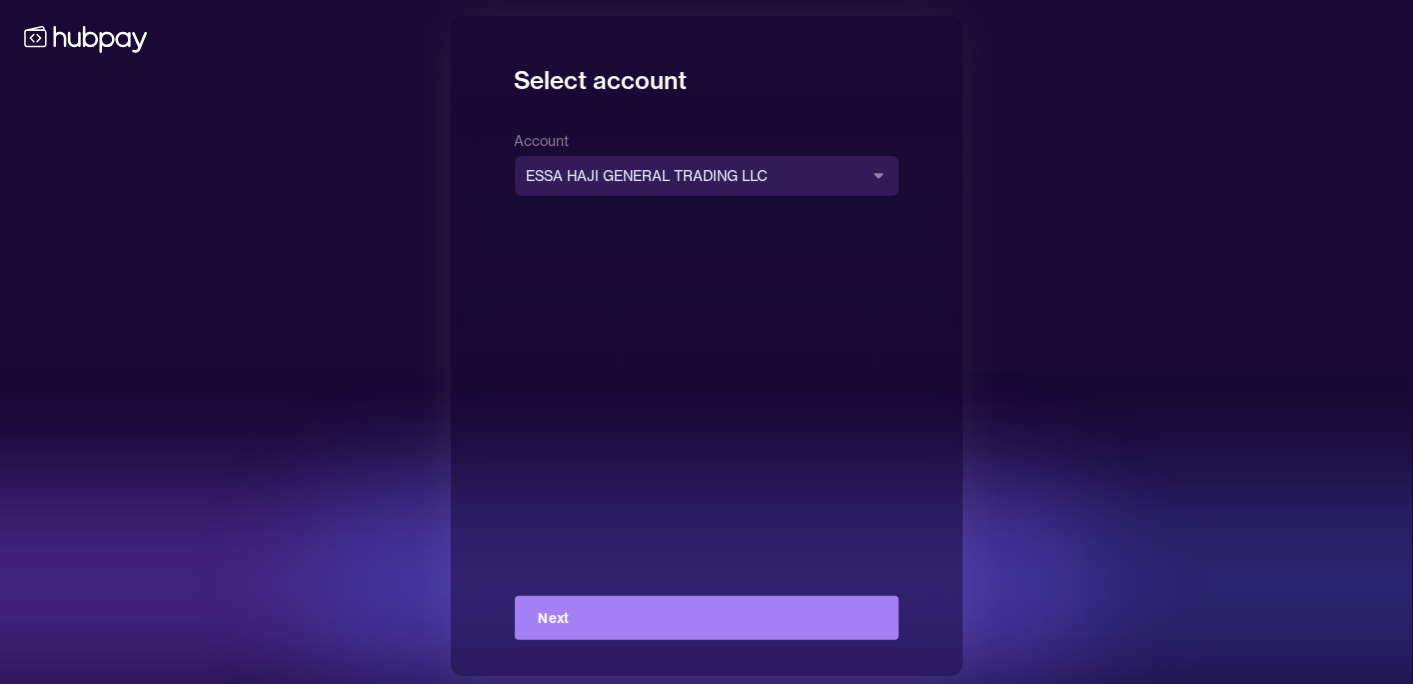click on "Next" at bounding box center [707, 618] 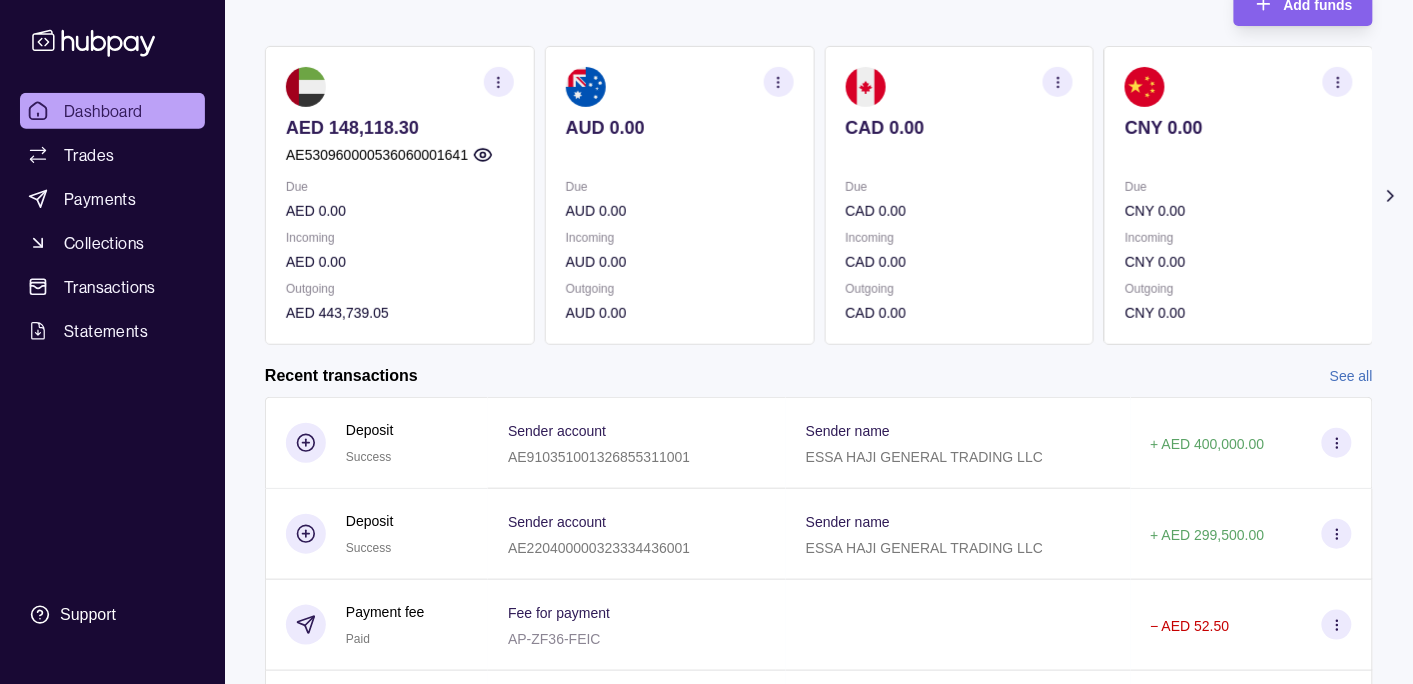 scroll, scrollTop: 0, scrollLeft: 0, axis: both 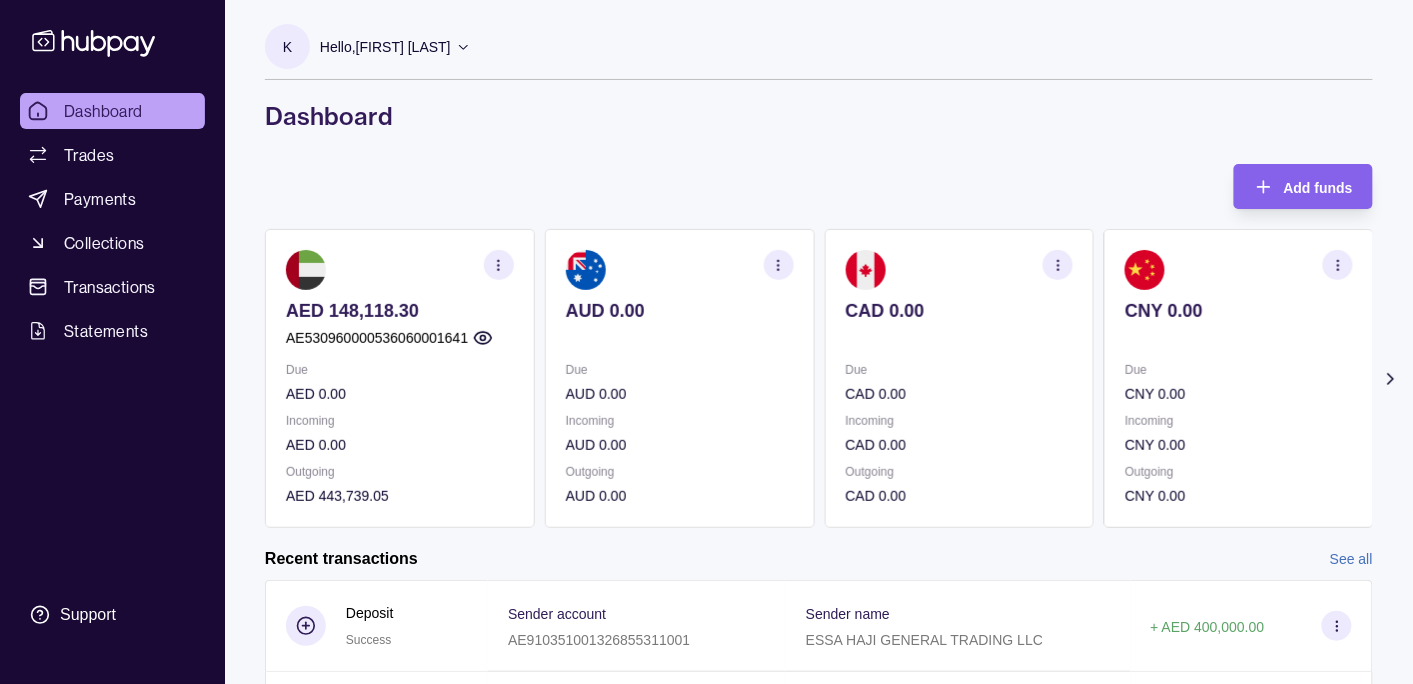 click on "Hello, [FIRST] [LAST]" at bounding box center (385, 47) 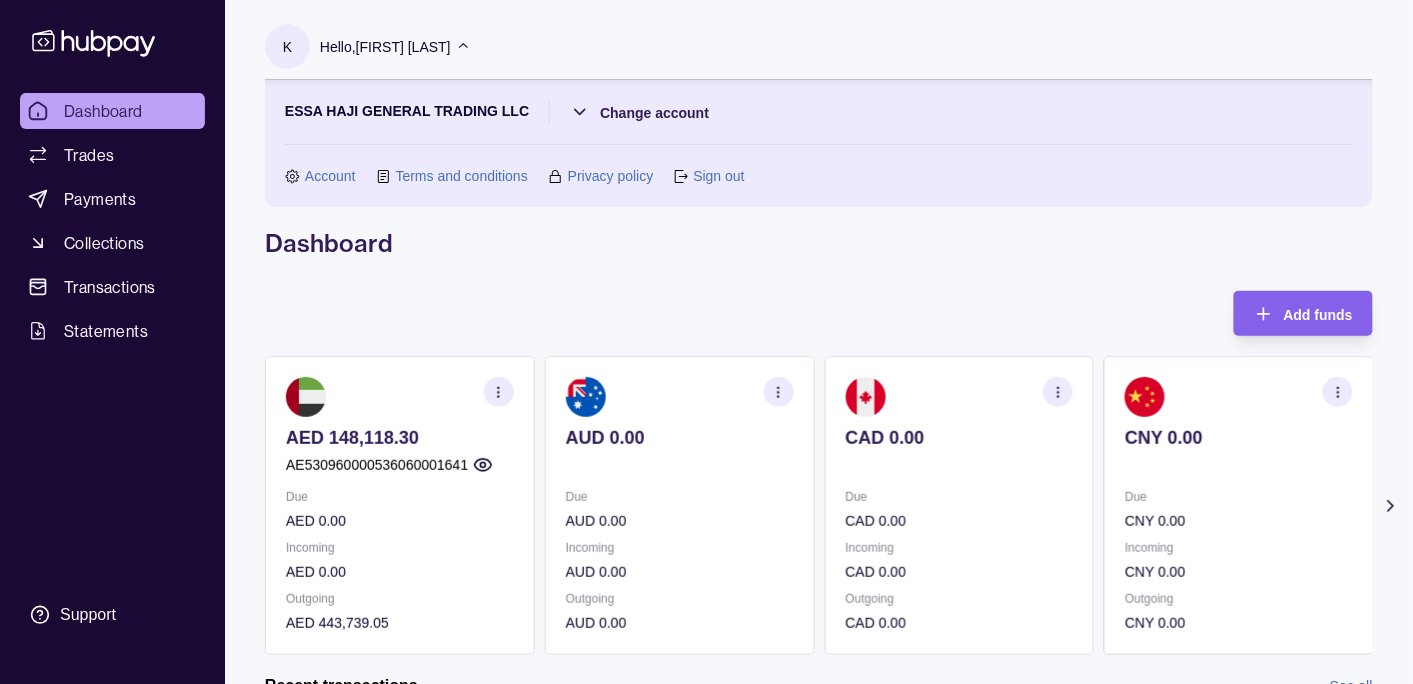 click on "ESSA HAJI GENERAL TRADING LLC Change account Account Terms and conditions Privacy policy Sign out" at bounding box center (819, 143) 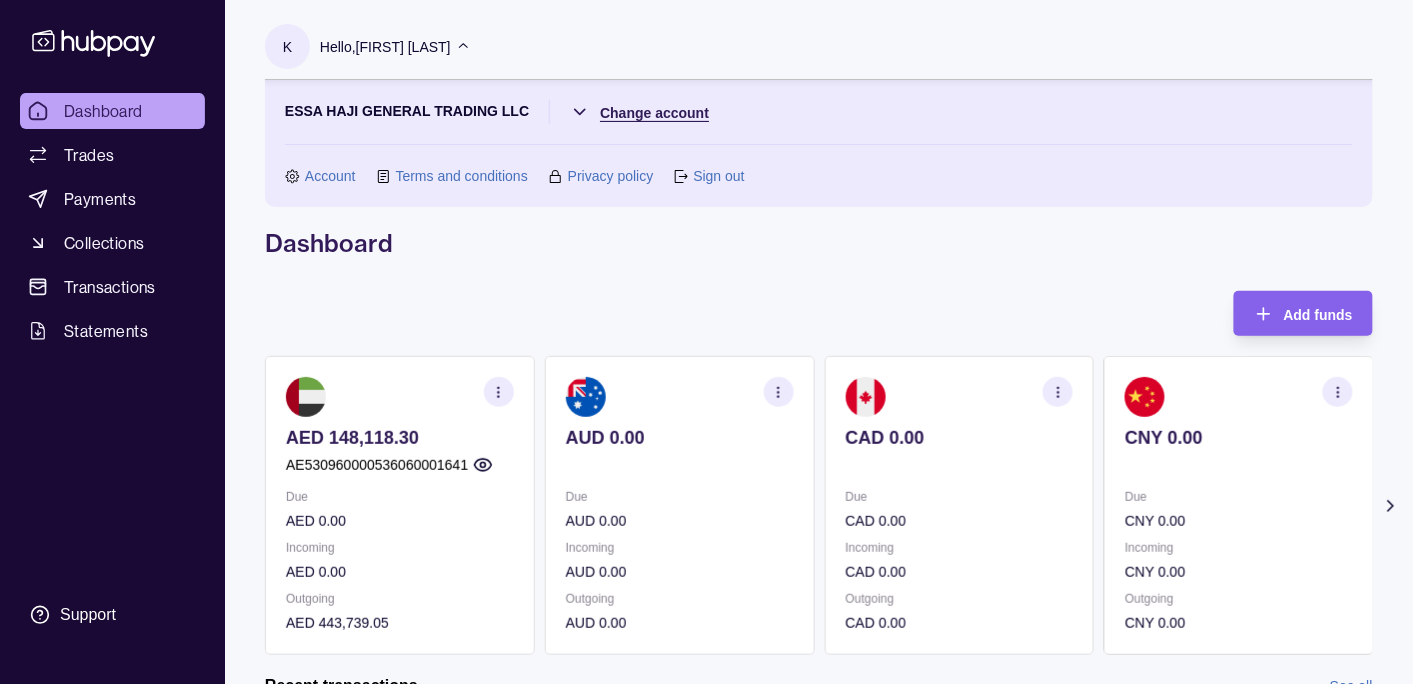 click on "Dashboard Trades Payments Collections Transactions Statements Support K Hello, [FIRST] [LAST] ESSA HAJI GENERAL TRADING LLC Change account Account Terms and conditions Privacy policy Sign out Dashboard Add funds AED 148,118.30 AE530960000536060001641 Due AED 0.00 Incoming AED 0.00 Outgoing AED 443,739.05 AUD 0.00 Due AUD 0.00 Incoming AUD 0.00 Outgoing AUD 0.00 CAD 0.00 Due CAD 0.00 Incoming CAD 0.00 Outgoing CAD 0.00 CNY 0.00 Due CNY 0.00 Incoming CNY 0.00 Outgoing CNY 0.00 GBP 0.00" at bounding box center (706, 613) 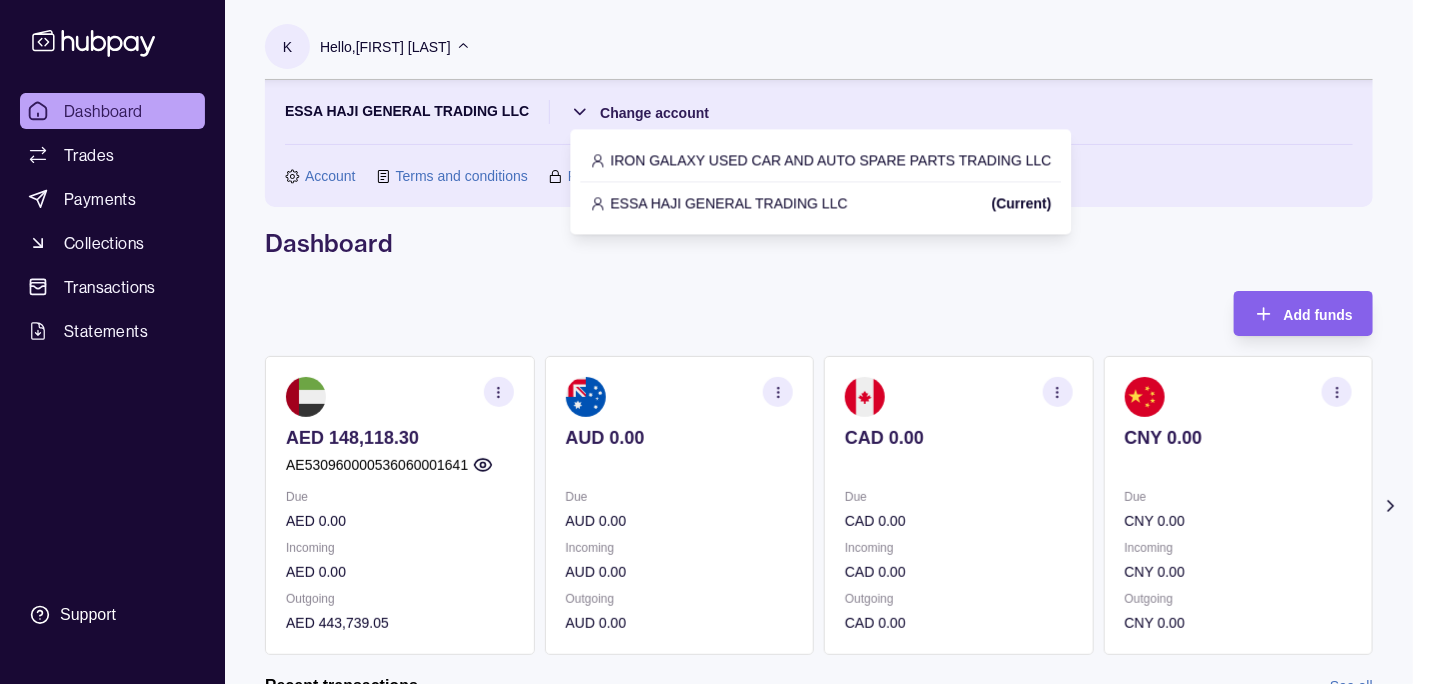 click on "IRON GALAXY USED CAR AND AUTO SPARE PARTS TRADING LLC" at bounding box center (831, 160) 